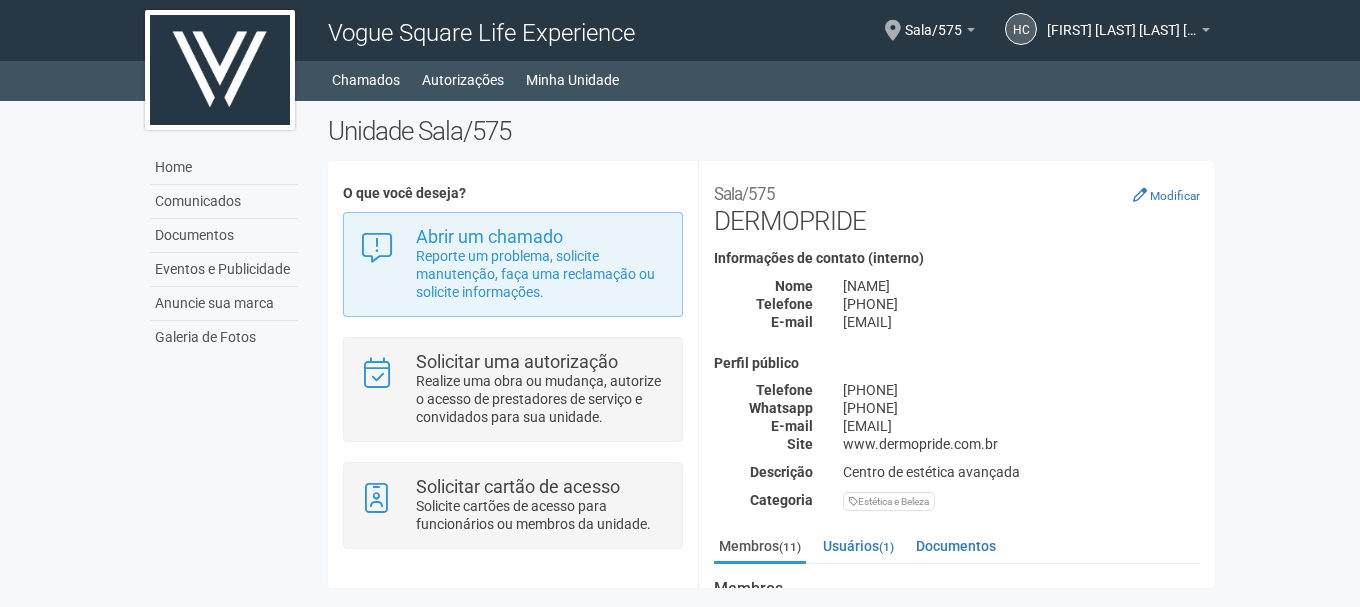 scroll, scrollTop: 0, scrollLeft: 0, axis: both 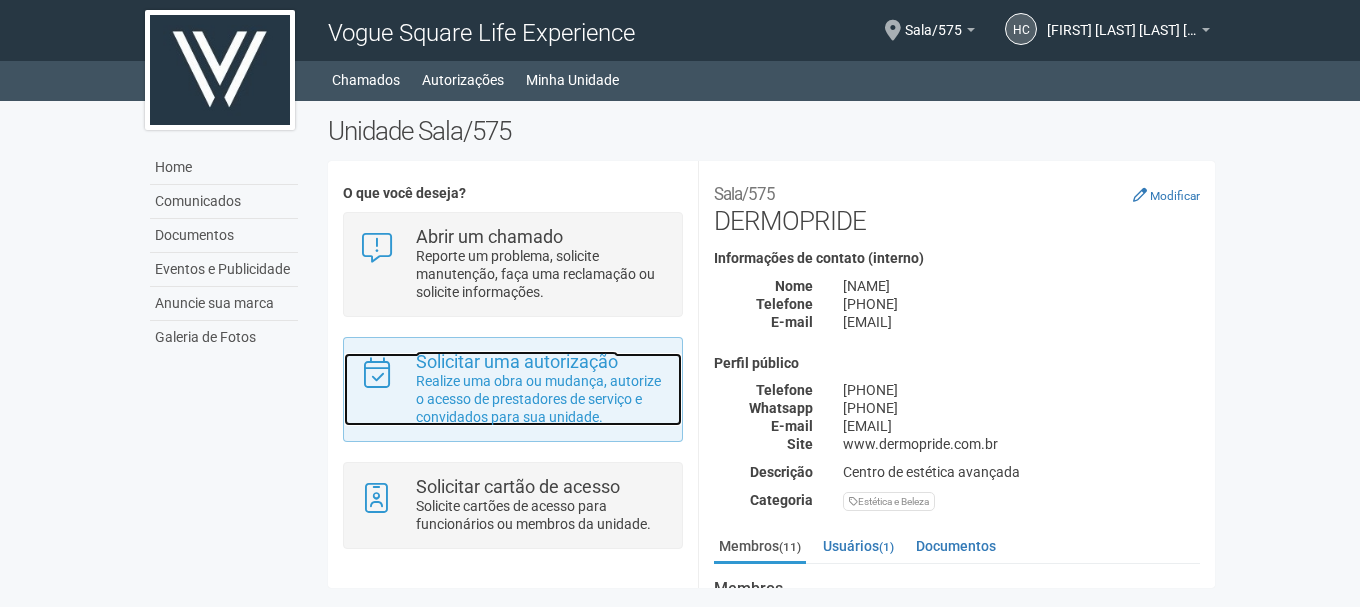 click on "Realize uma obra ou mudança, autorize o acesso de prestadores de serviço e convidados para sua unidade." at bounding box center [541, 399] 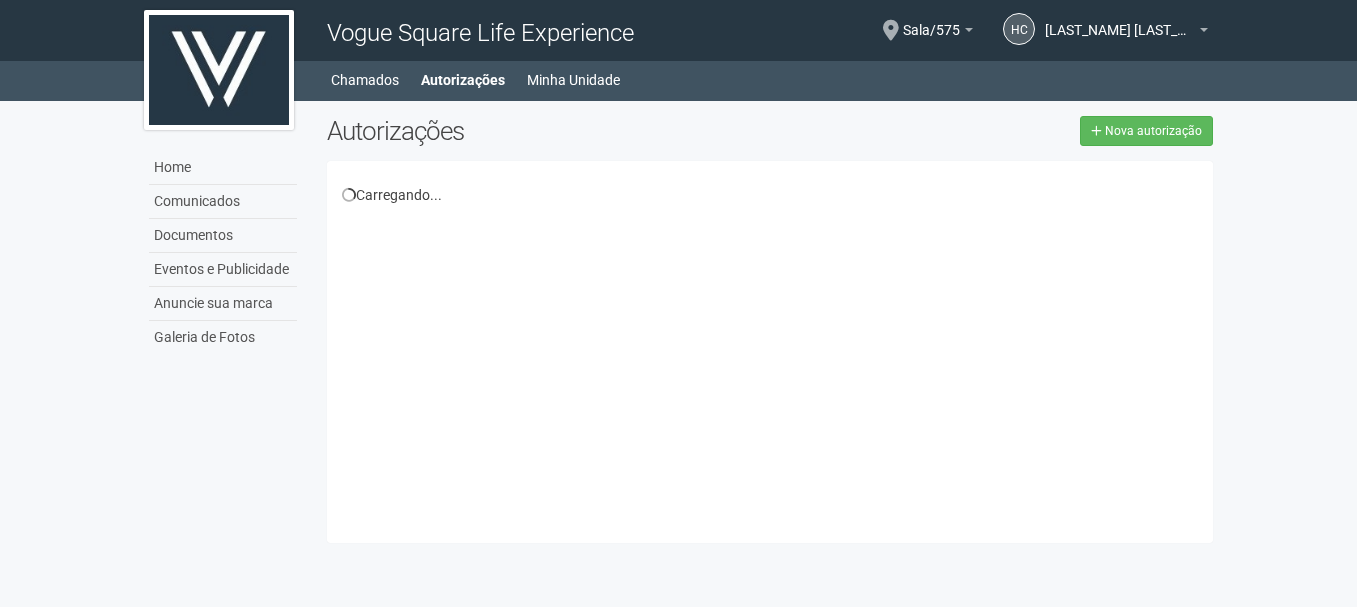 scroll, scrollTop: 0, scrollLeft: 0, axis: both 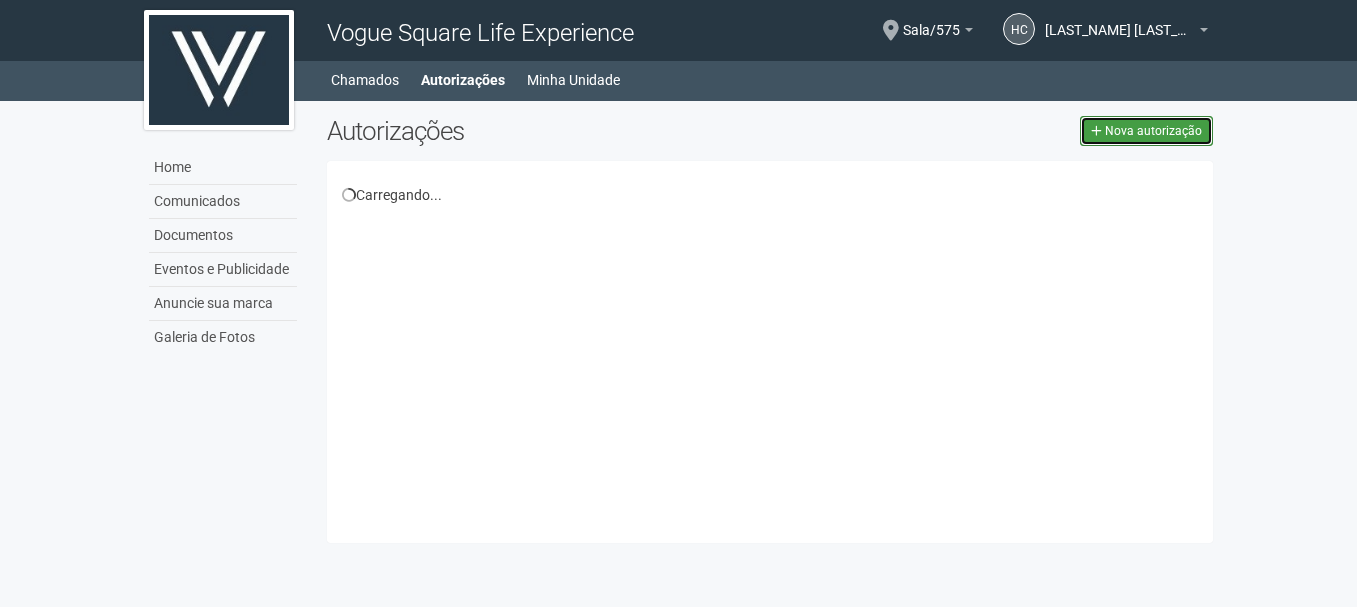 click on "Nova autorização" at bounding box center [1146, 131] 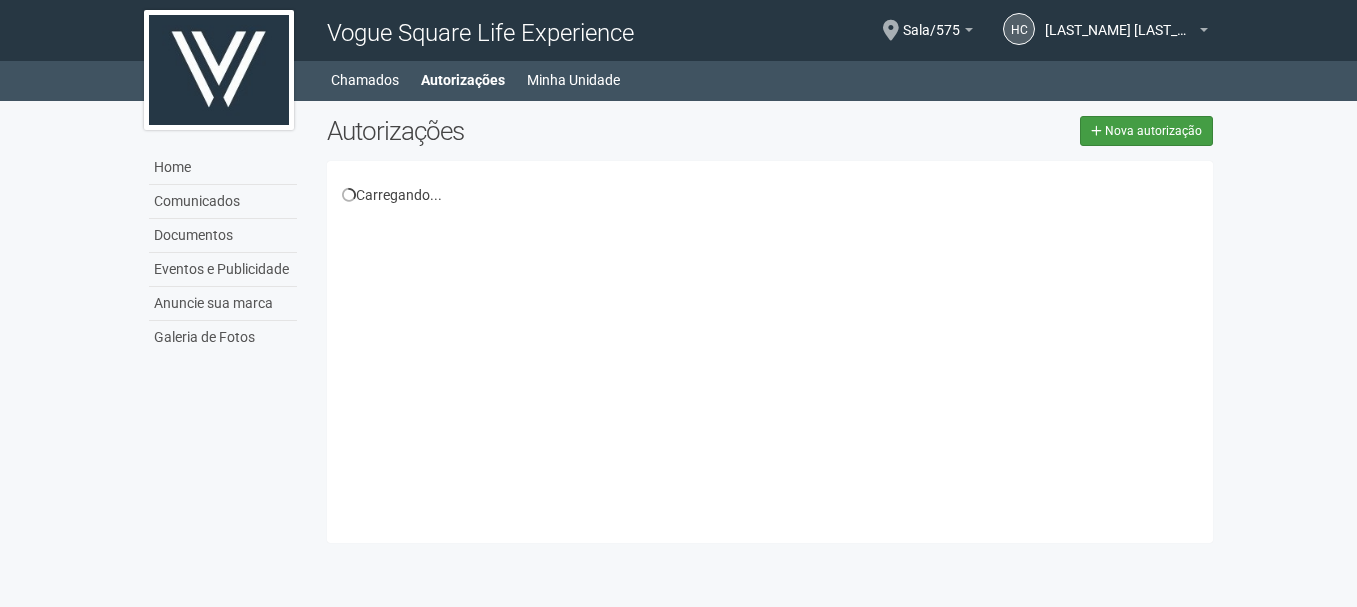 select on "**" 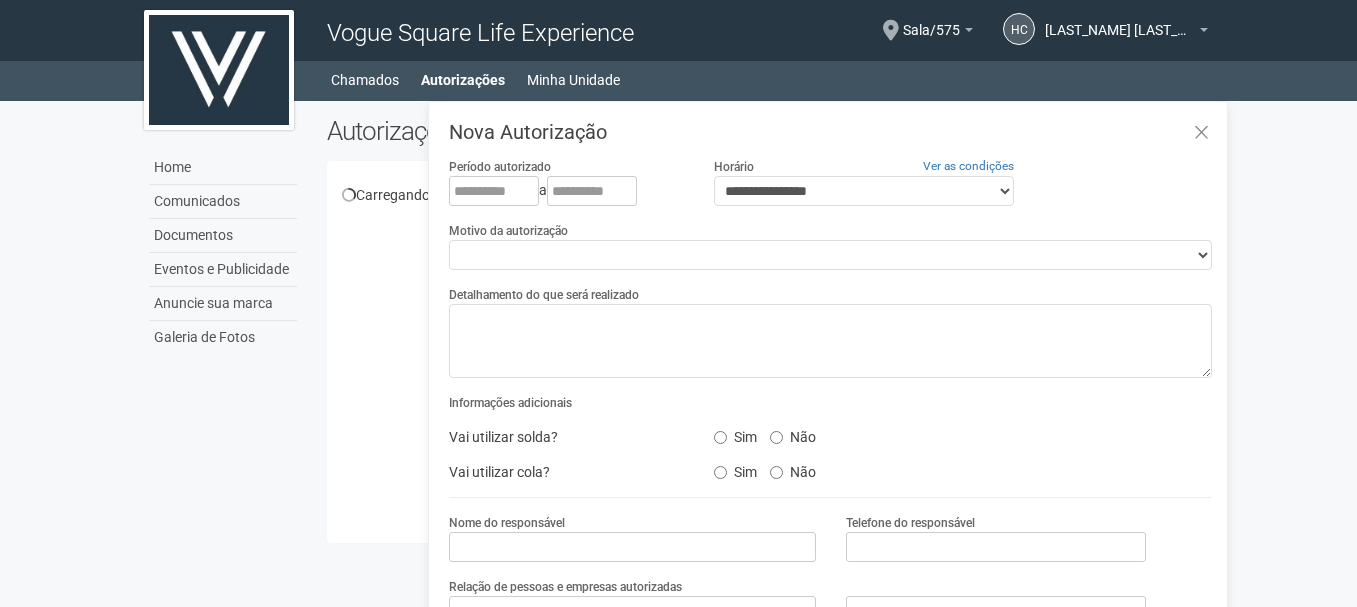 scroll, scrollTop: 31, scrollLeft: 0, axis: vertical 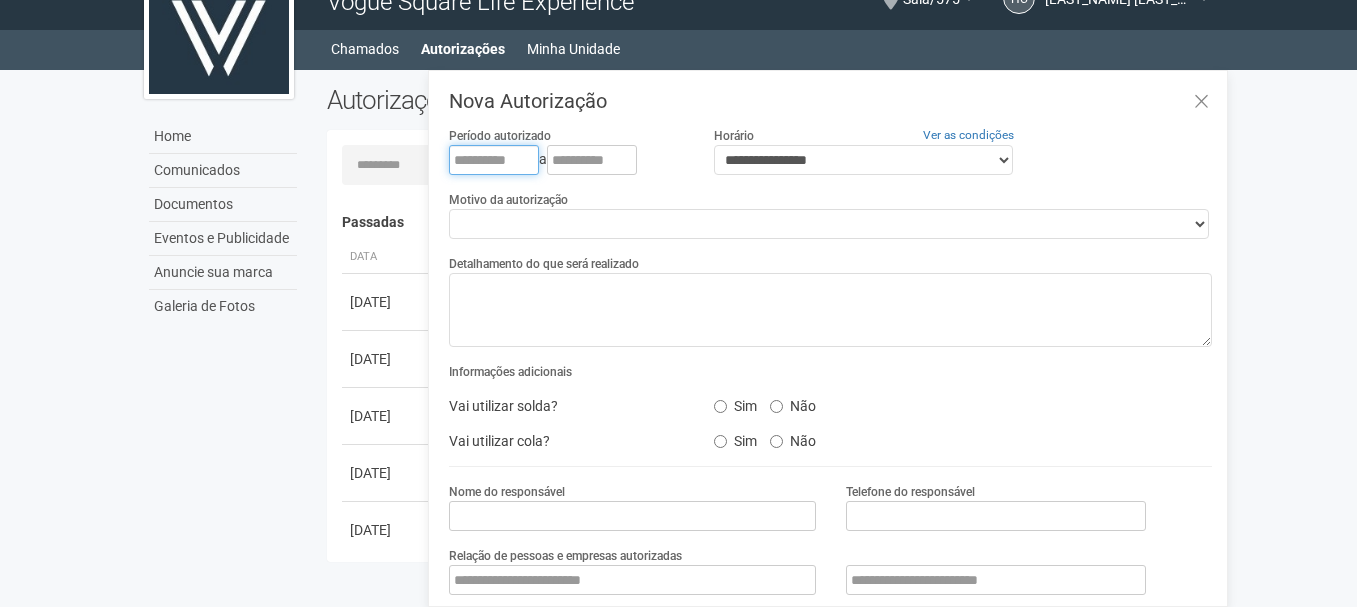 click at bounding box center (494, 160) 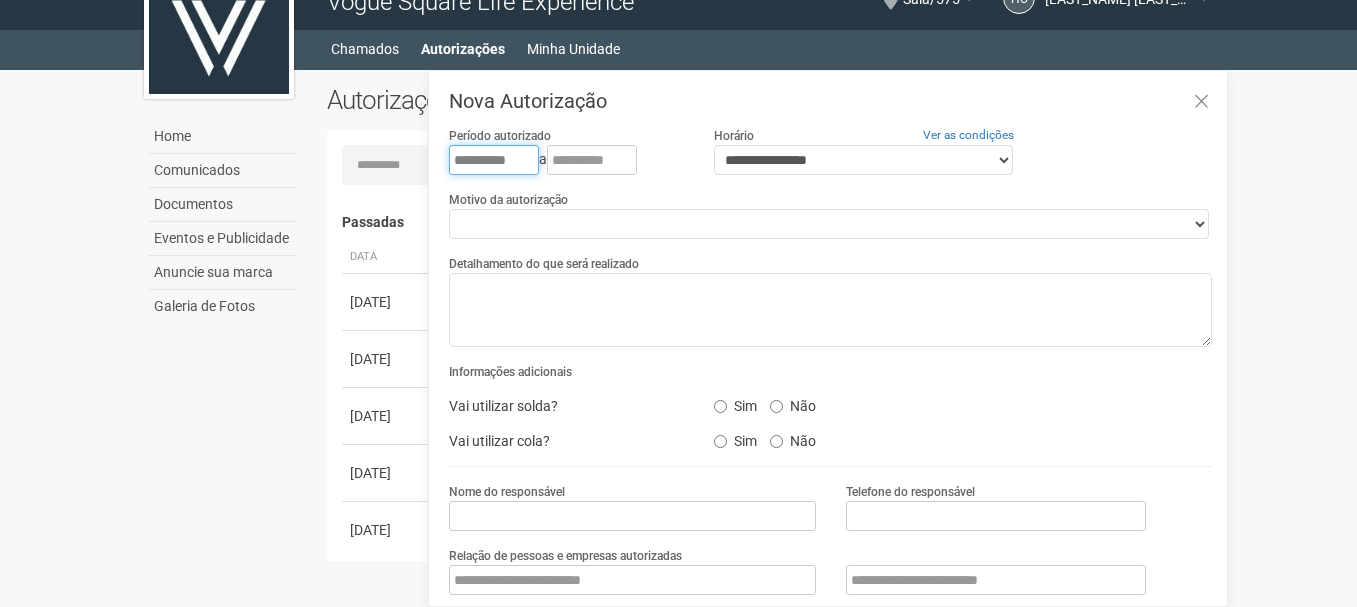 type on "**********" 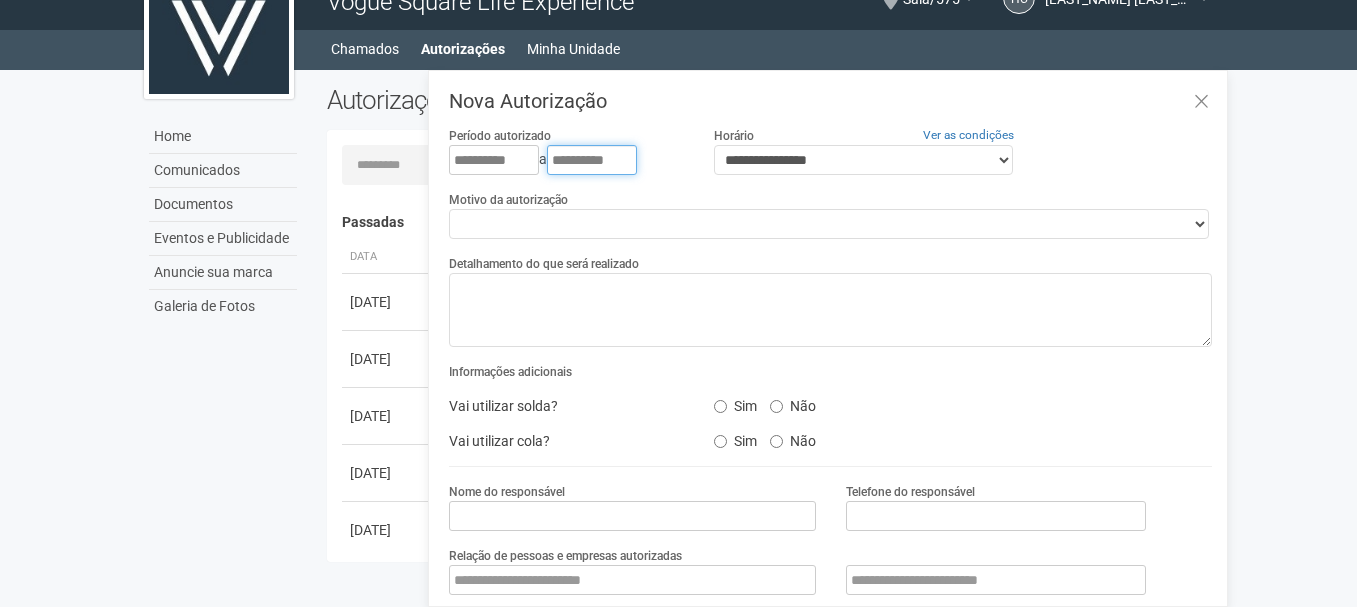 type on "**********" 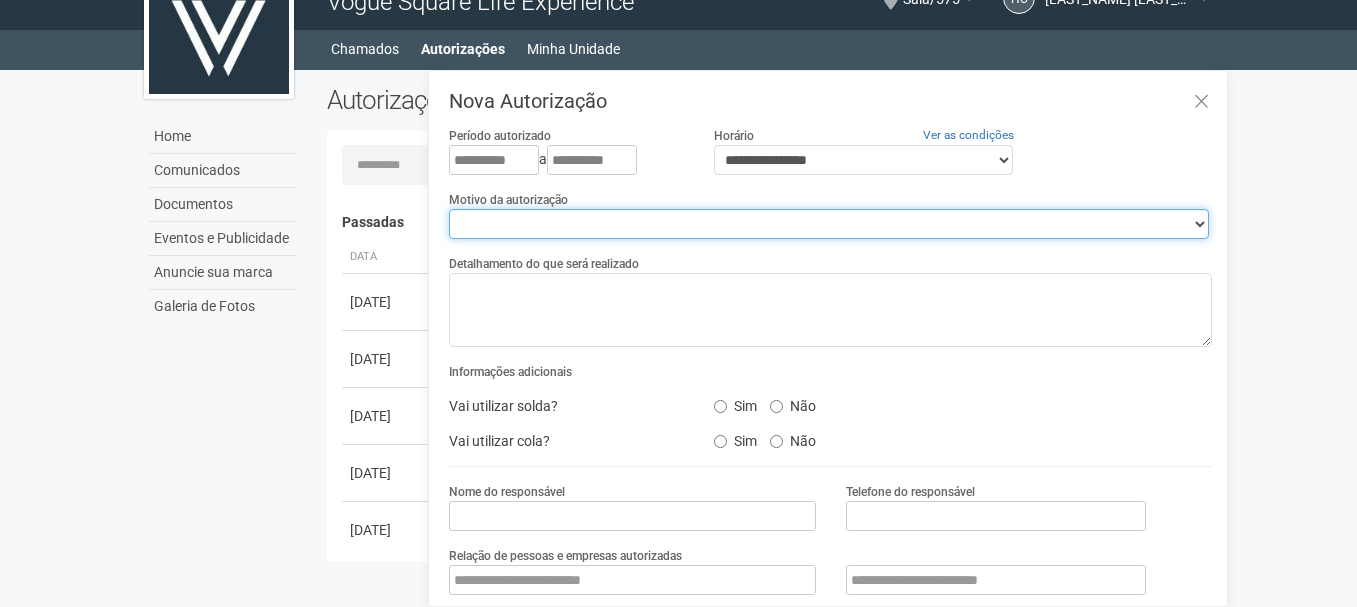 click on "**********" at bounding box center [829, 224] 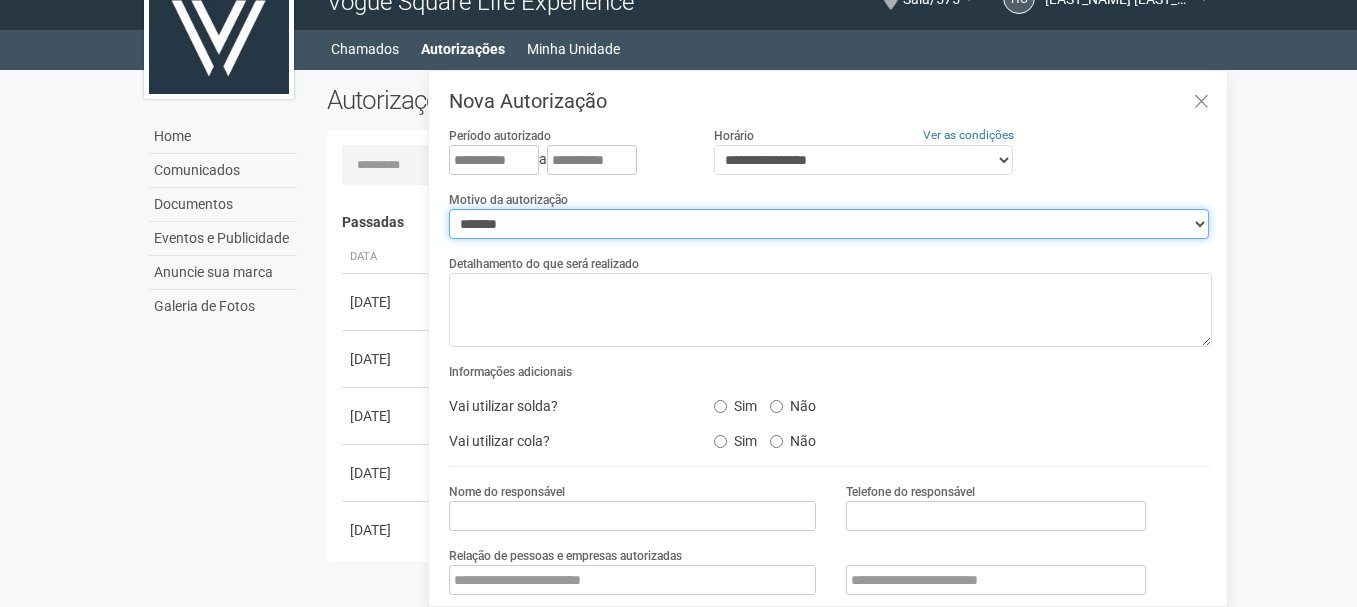 click on "**********" at bounding box center (829, 224) 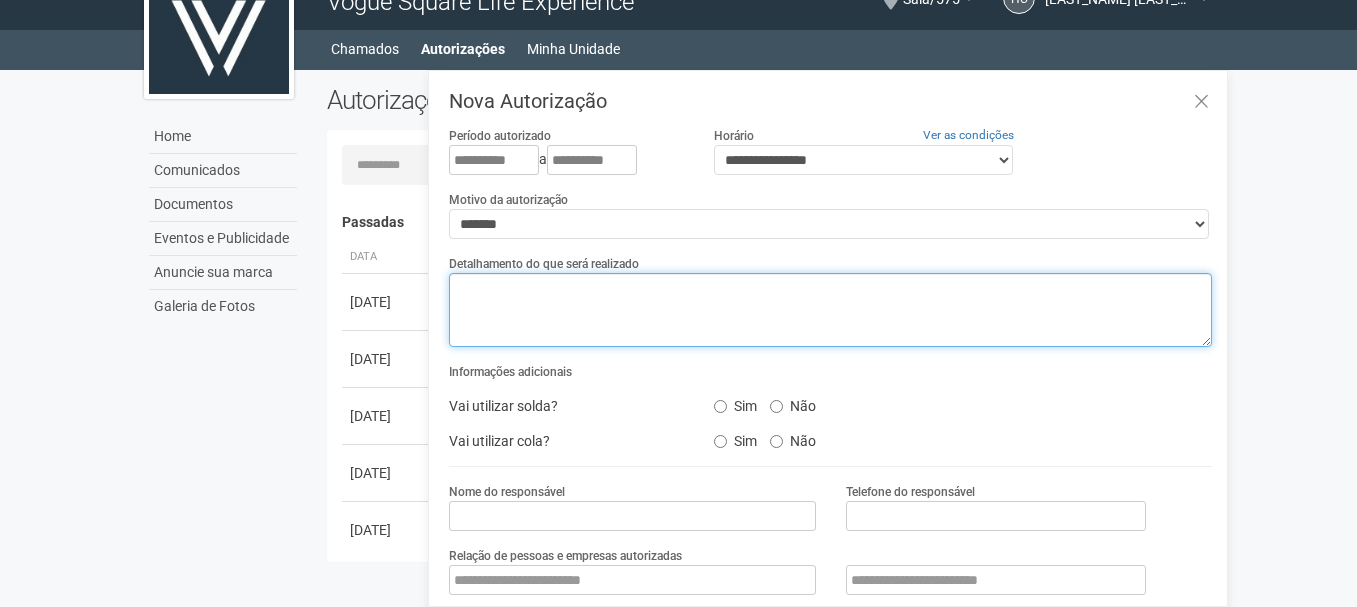 click at bounding box center [830, 310] 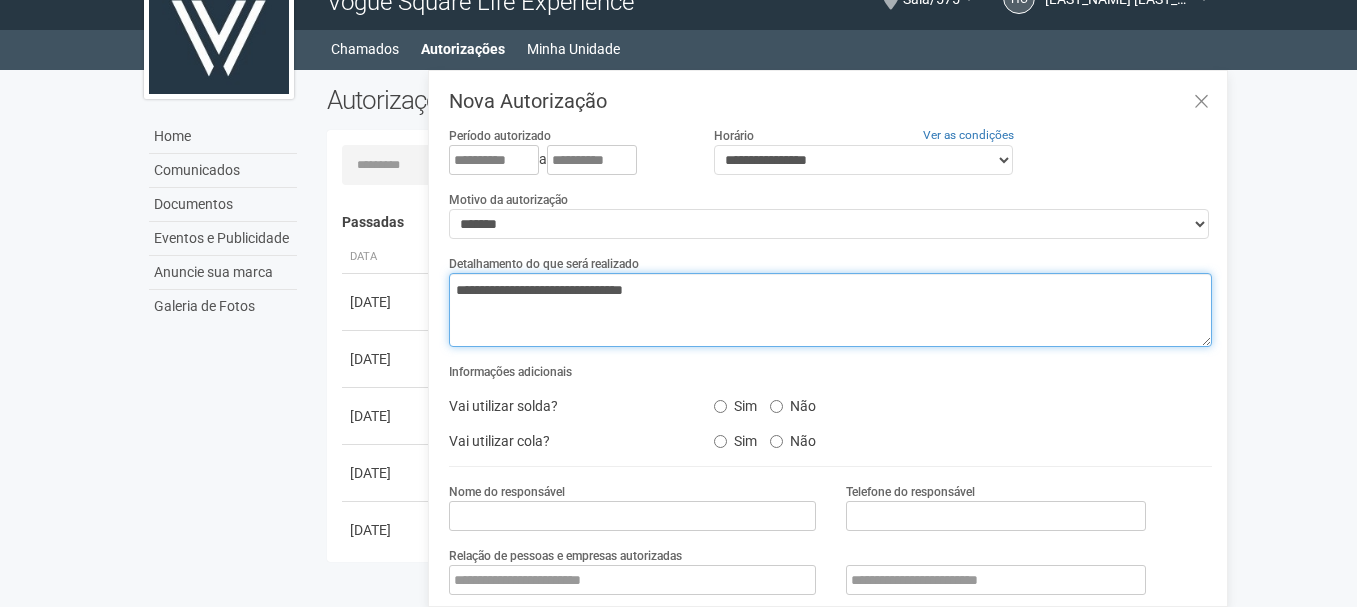 type on "**********" 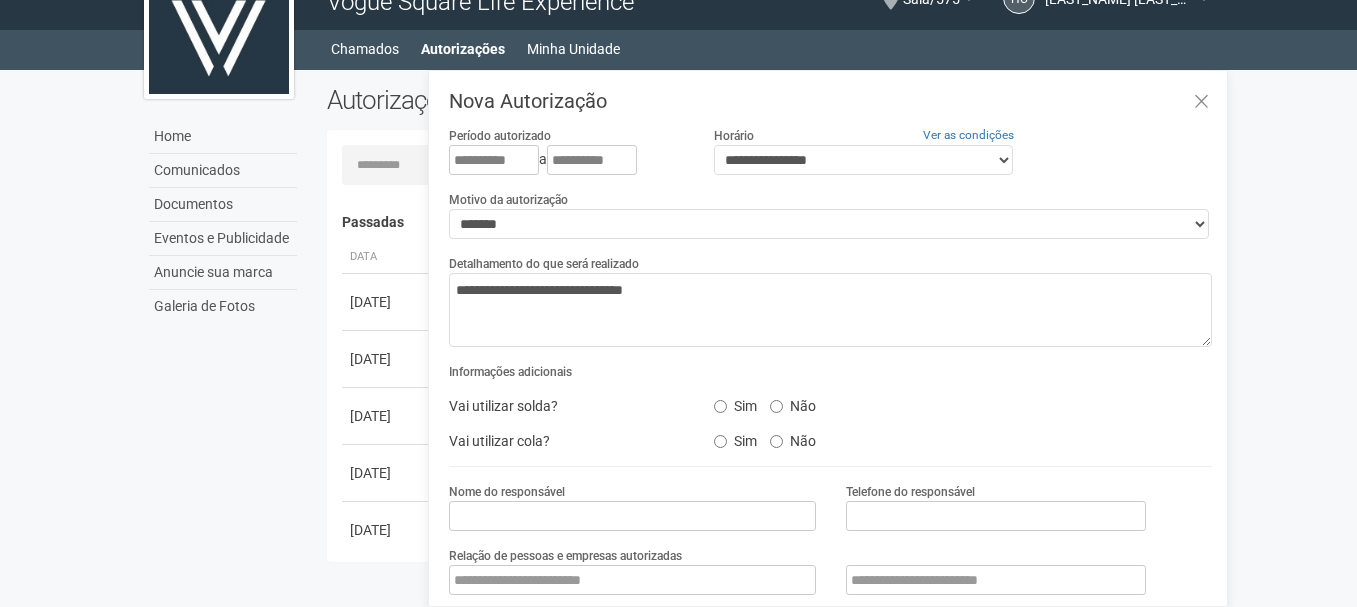 click on "Não" at bounding box center (793, 403) 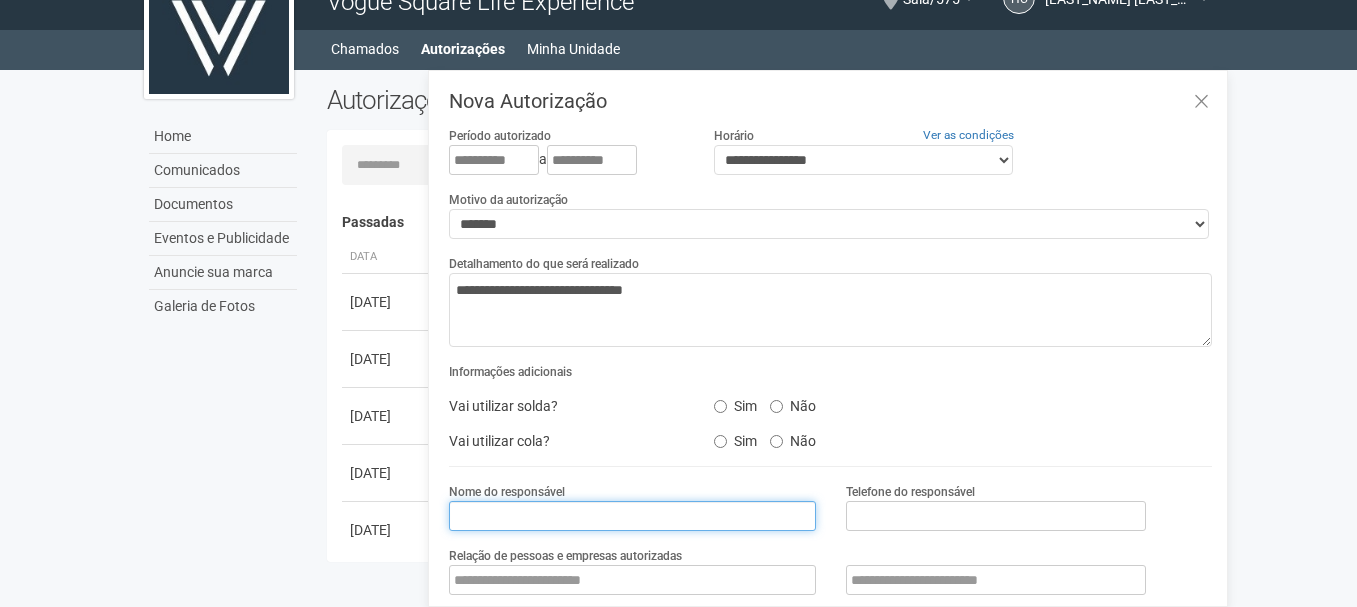 click at bounding box center [632, 516] 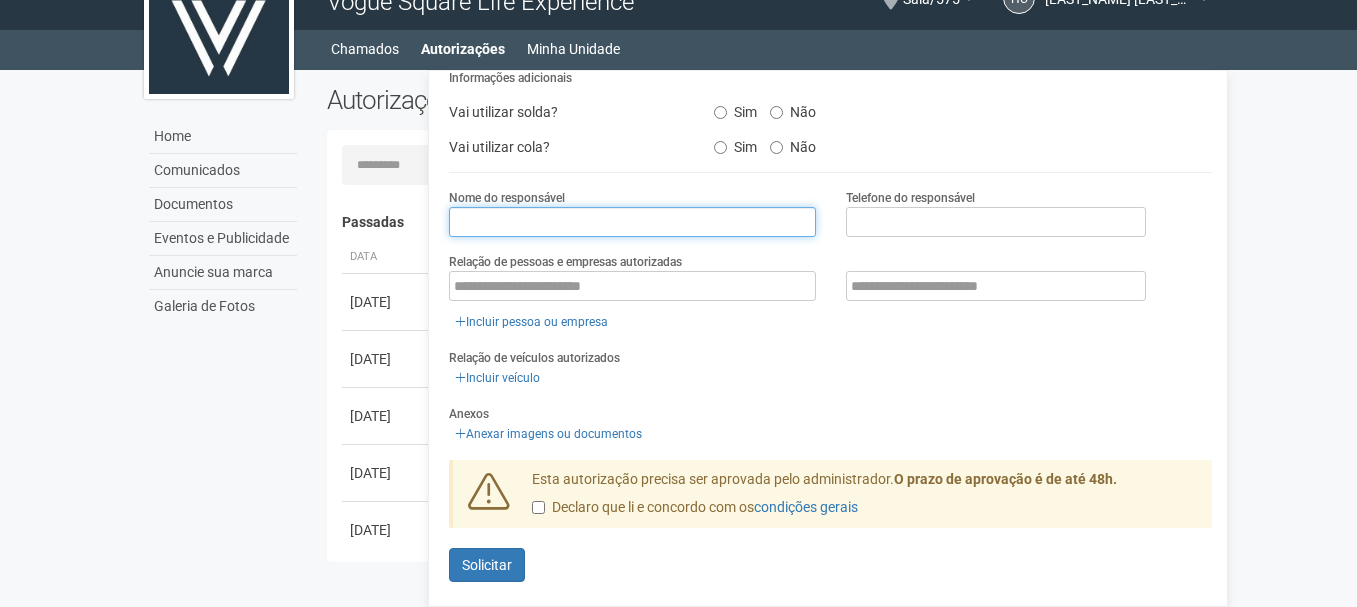 scroll, scrollTop: 295, scrollLeft: 0, axis: vertical 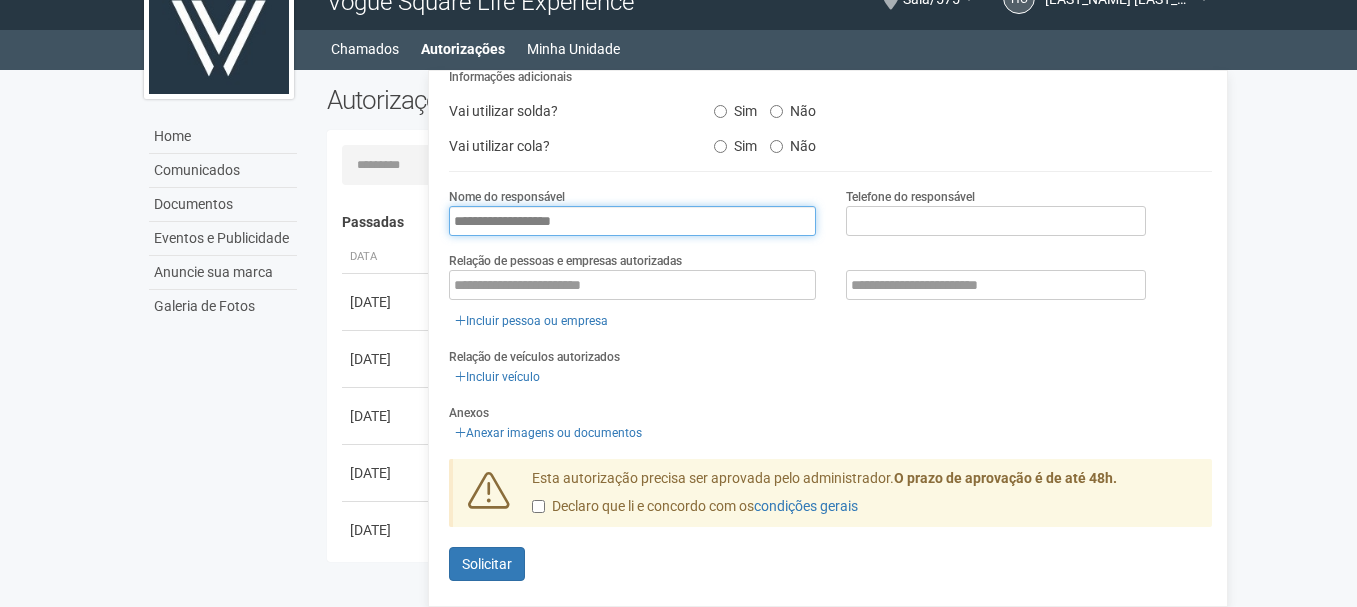 type on "**********" 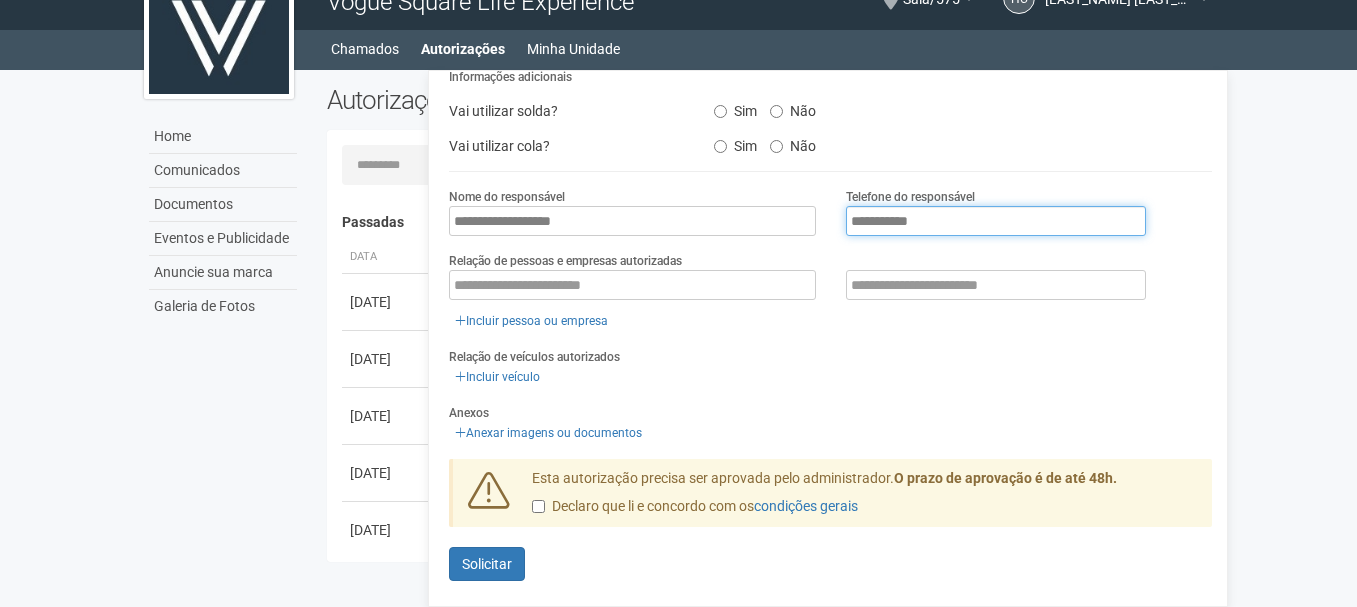 type on "**********" 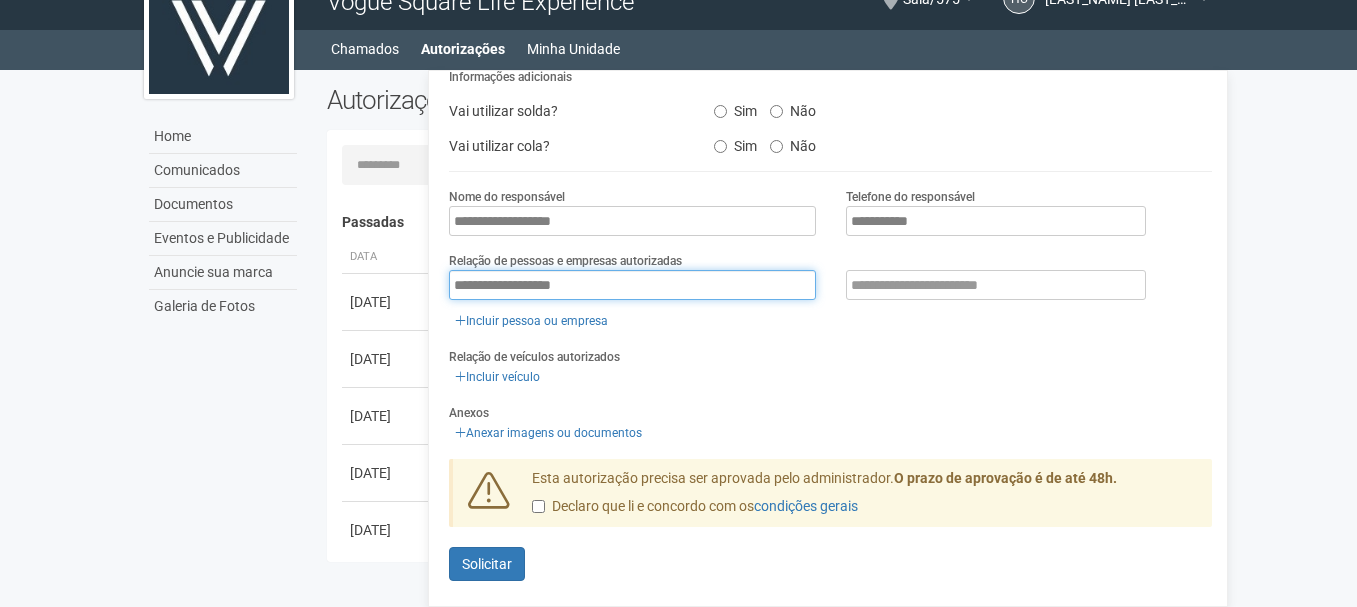 type on "**********" 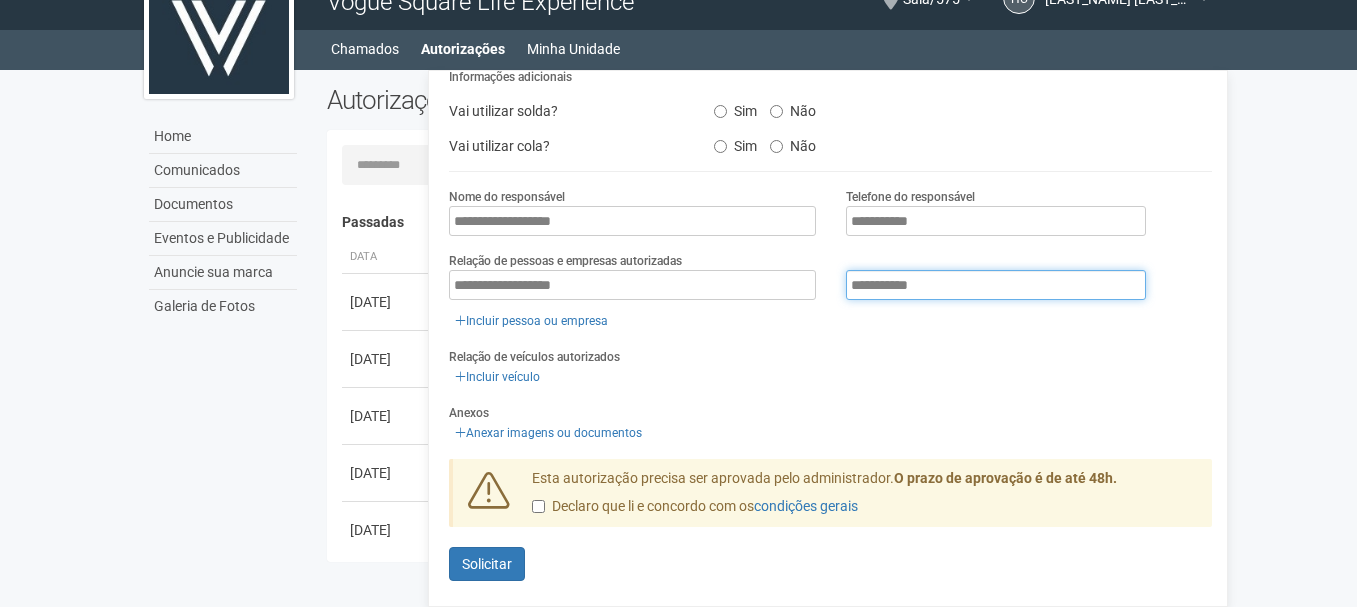 type on "**********" 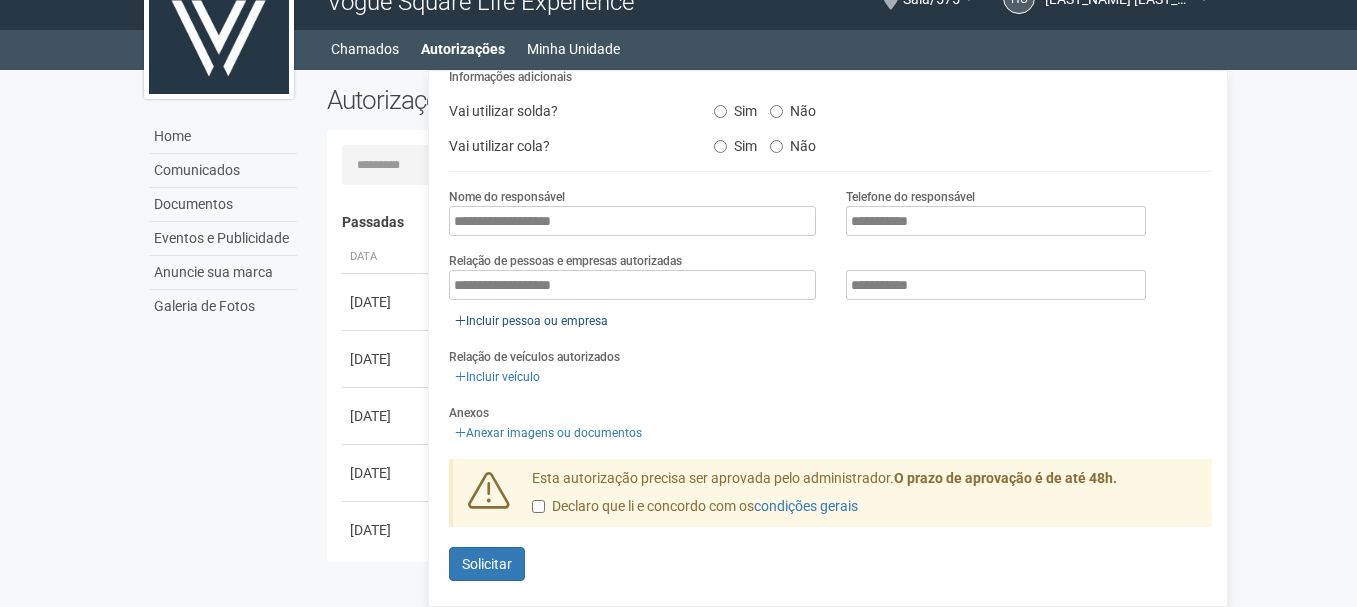 drag, startPoint x: 573, startPoint y: 300, endPoint x: 556, endPoint y: 321, distance: 27.018513 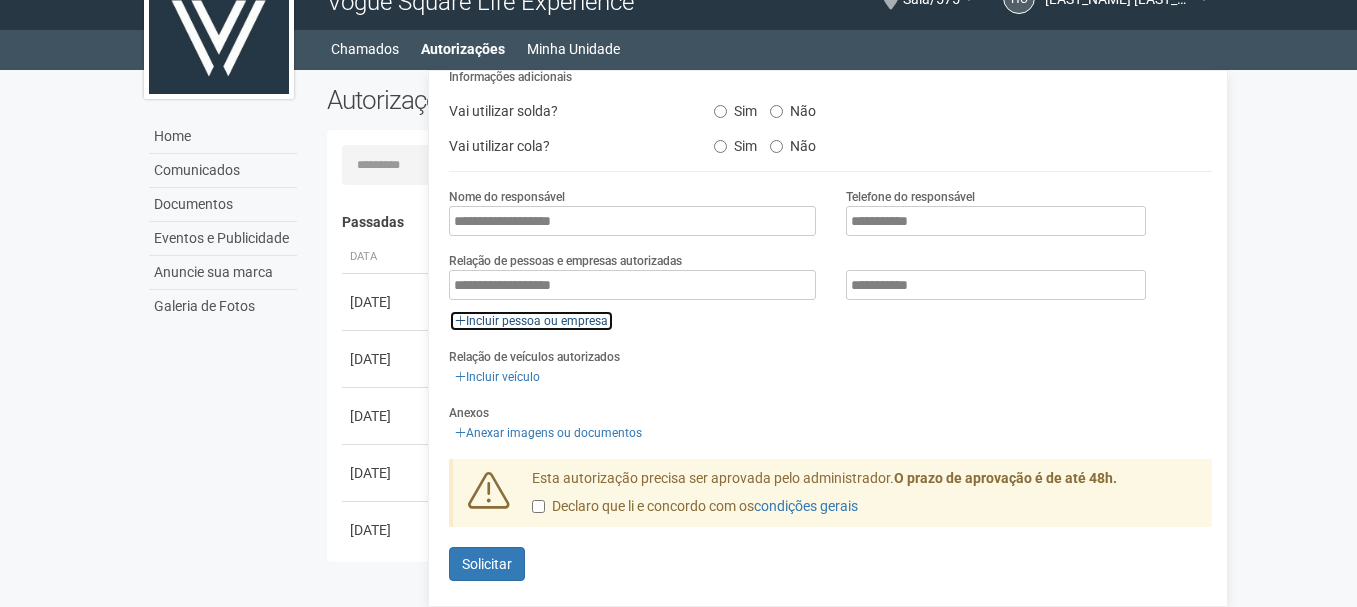 click on "Incluir pessoa ou empresa" at bounding box center [531, 321] 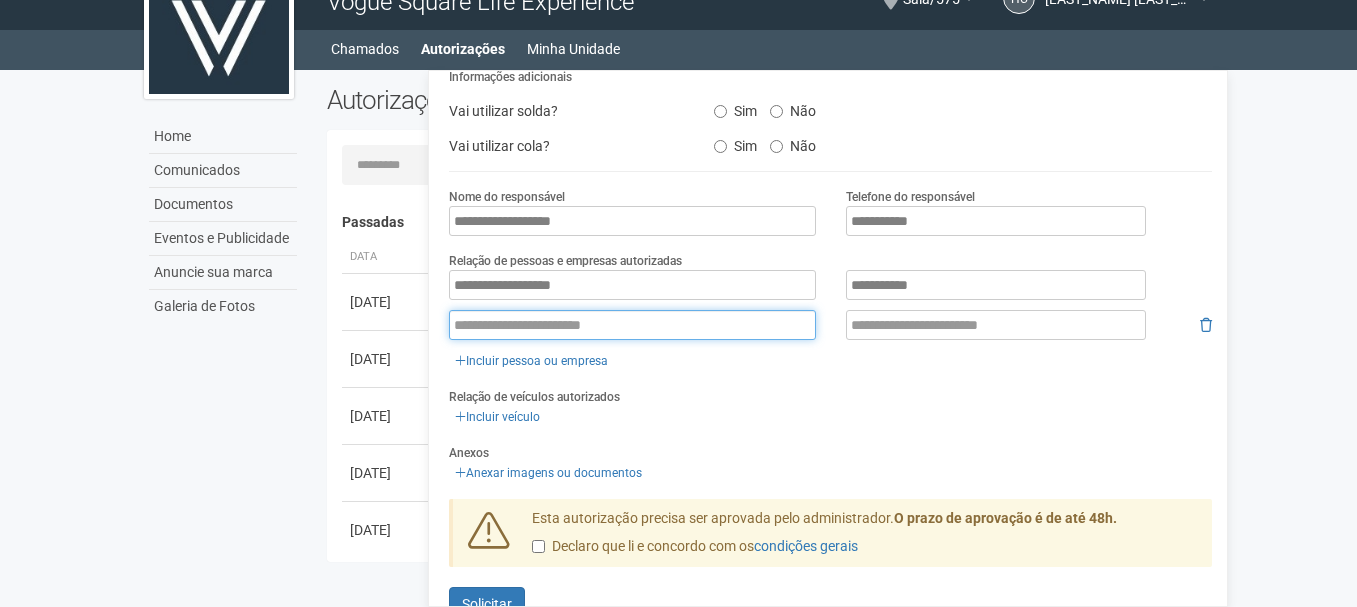 click at bounding box center [632, 325] 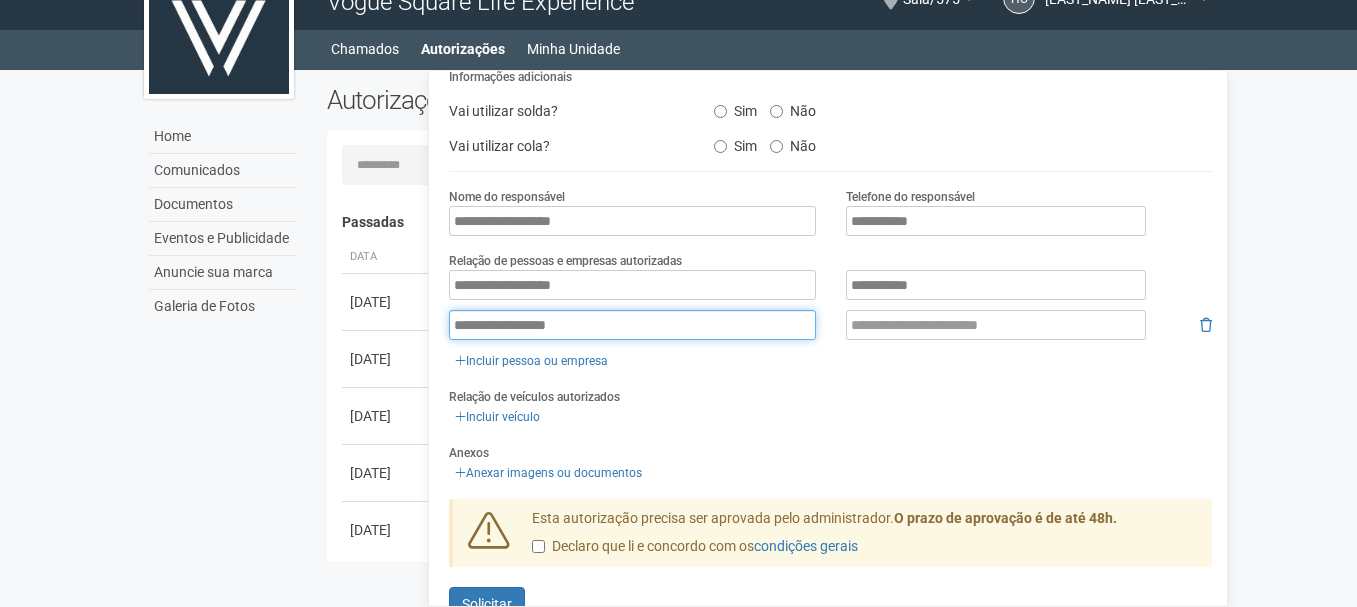 type on "**********" 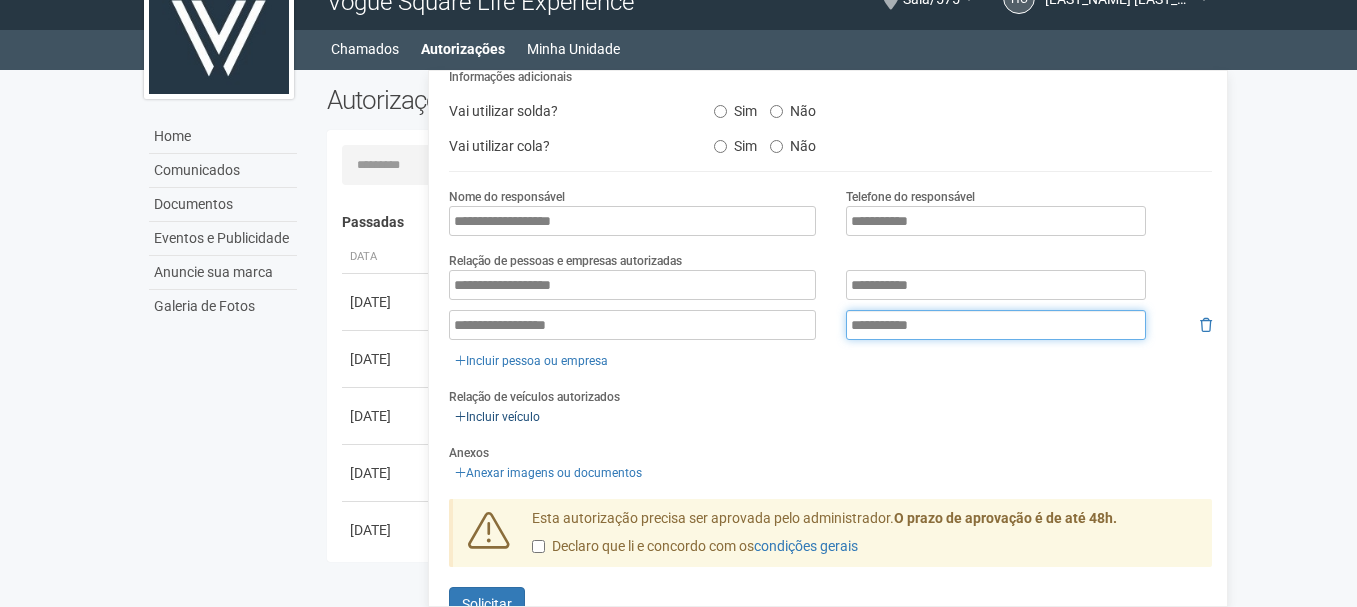 type on "**********" 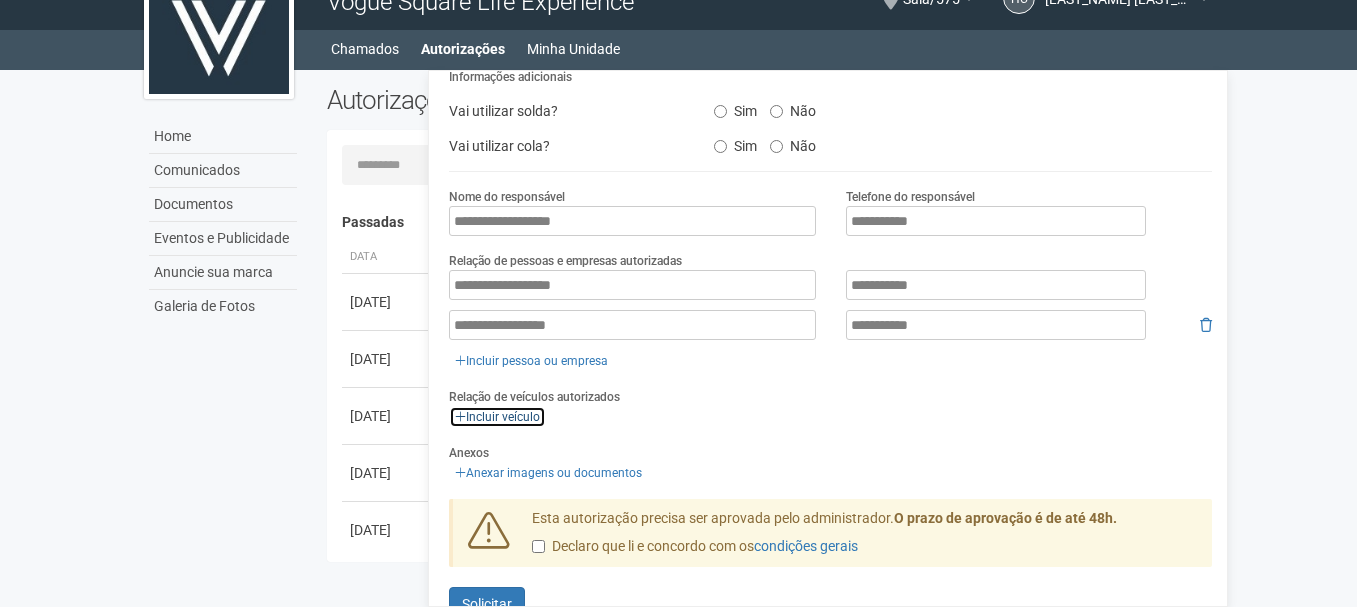 click on "Incluir veículo" at bounding box center [497, 417] 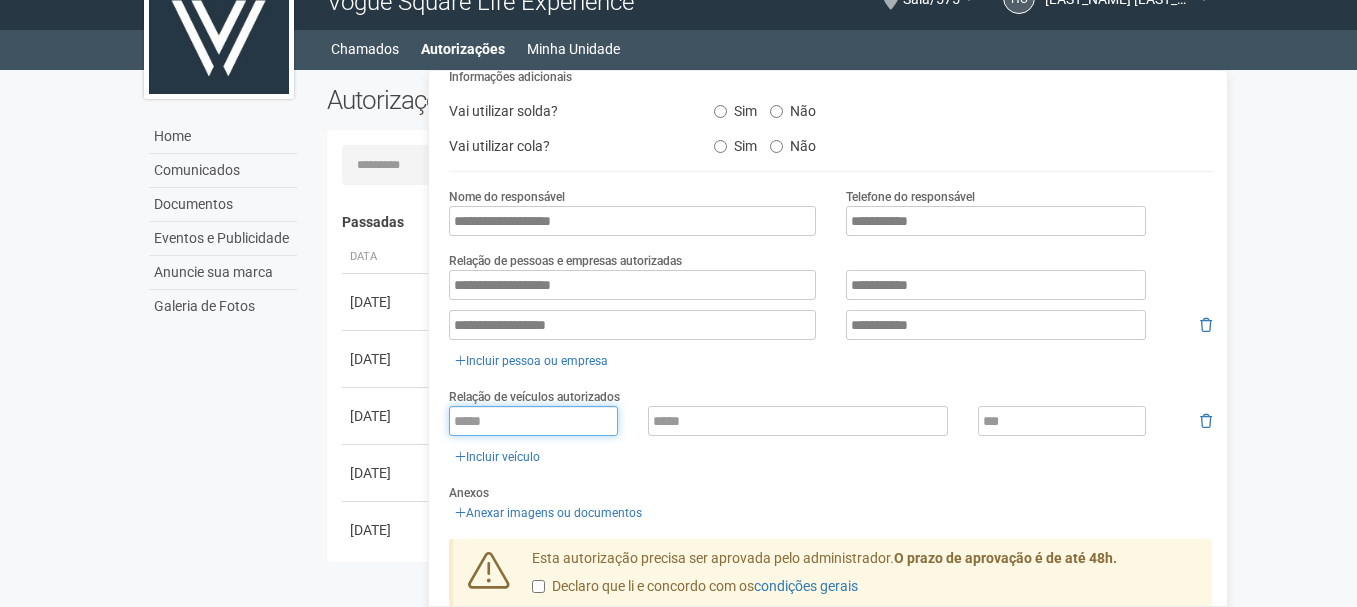 click at bounding box center (533, 421) 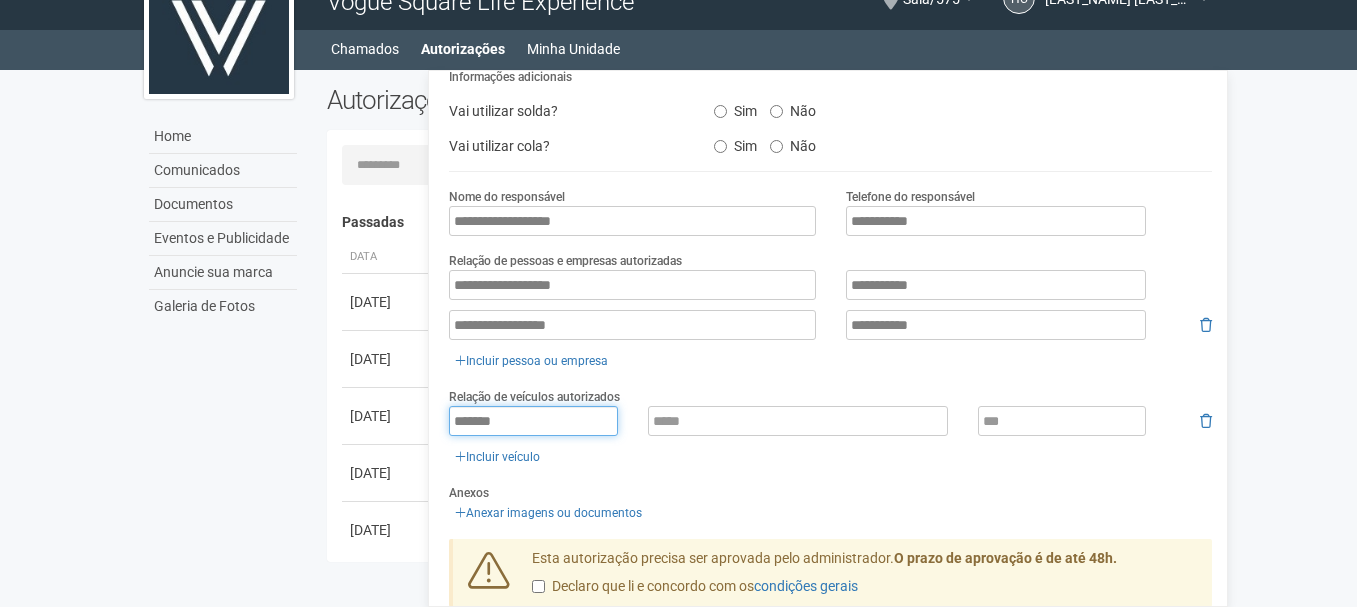 type on "*******" 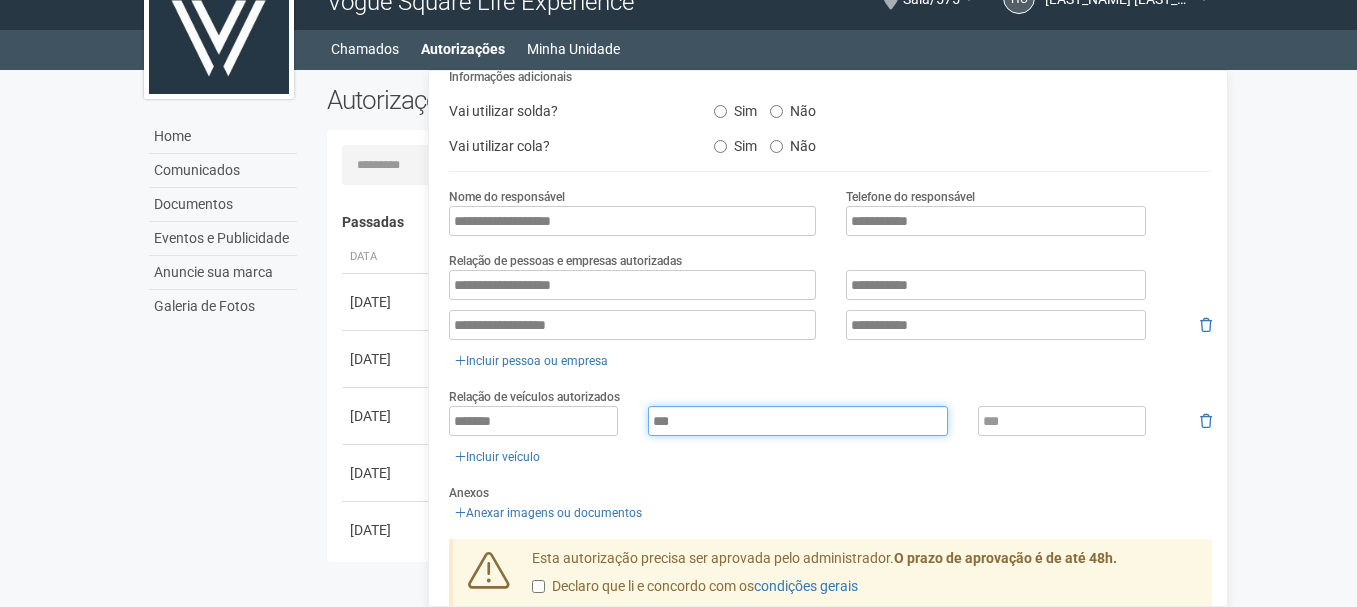 type on "***" 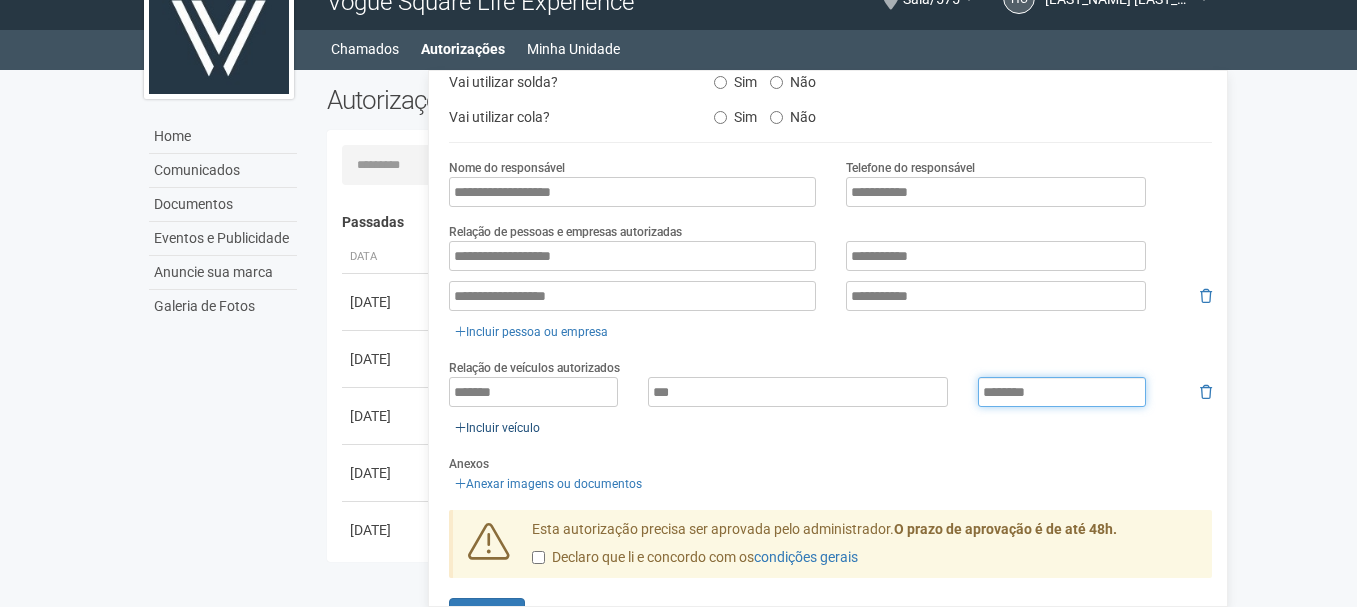 scroll, scrollTop: 375, scrollLeft: 0, axis: vertical 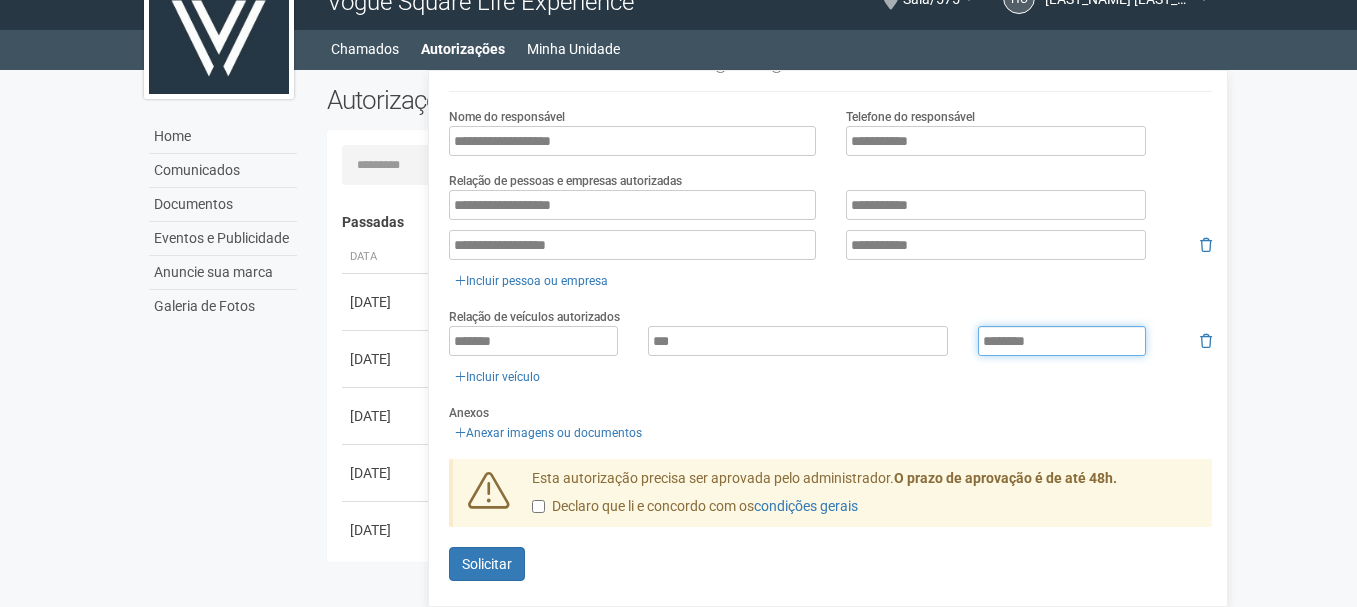 type on "********" 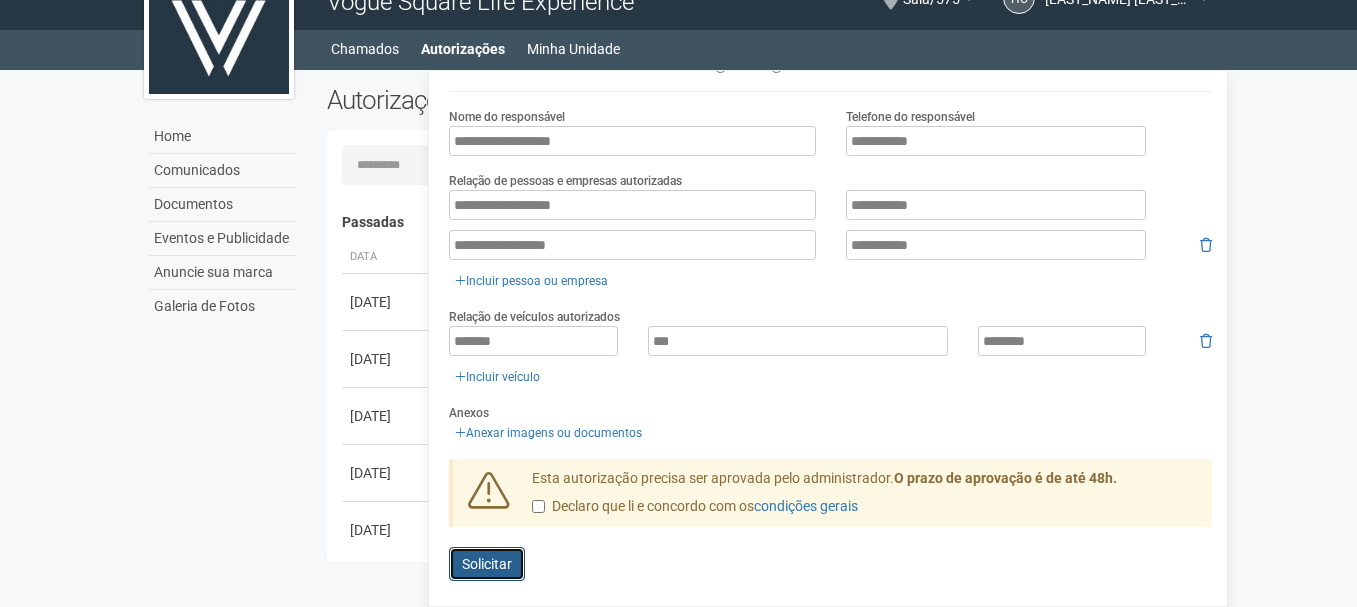 click on "Solicitar" at bounding box center [487, 564] 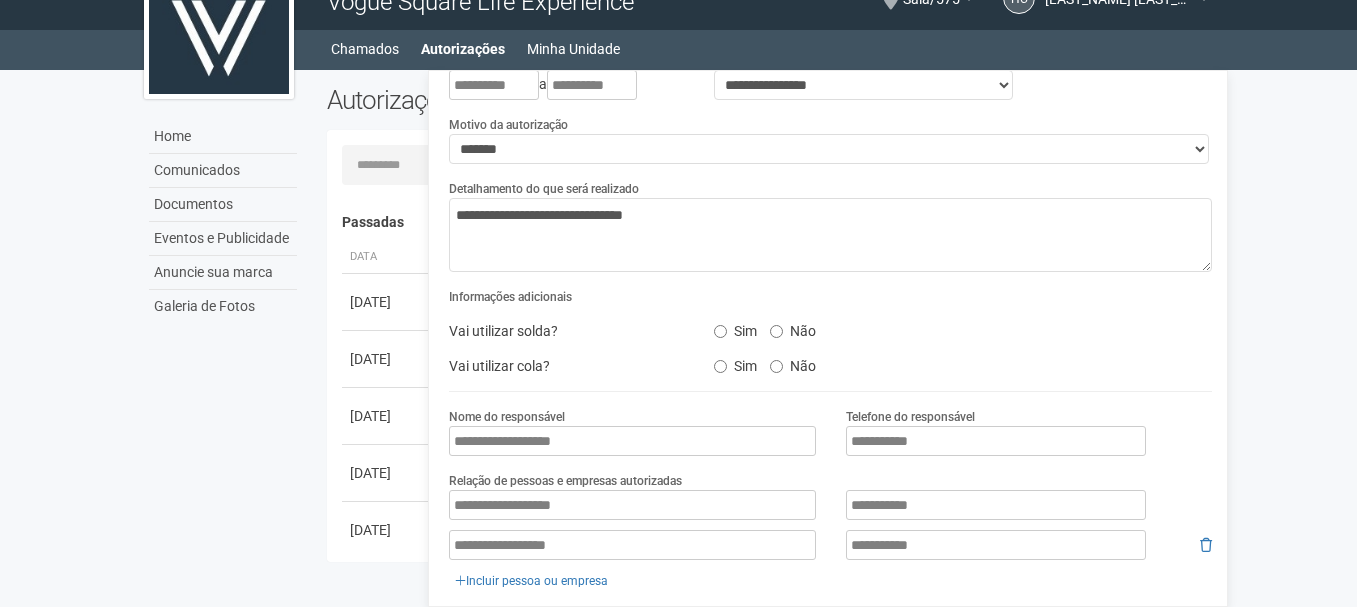 scroll, scrollTop: 0, scrollLeft: 0, axis: both 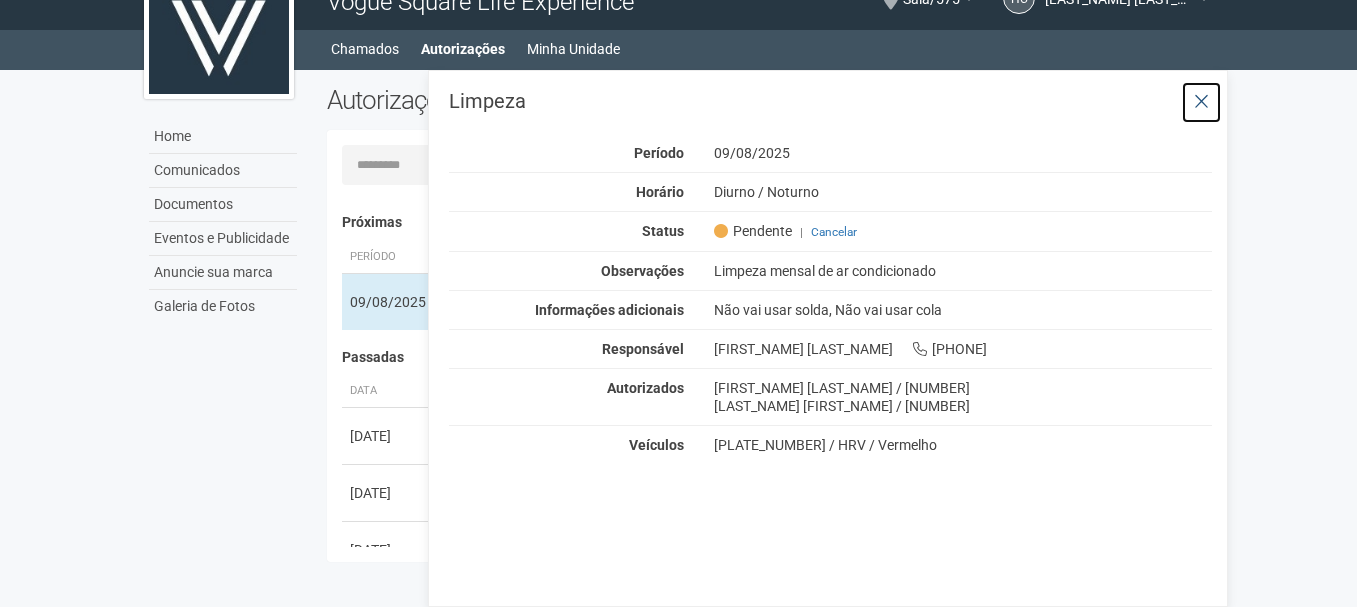 click at bounding box center [1201, 102] 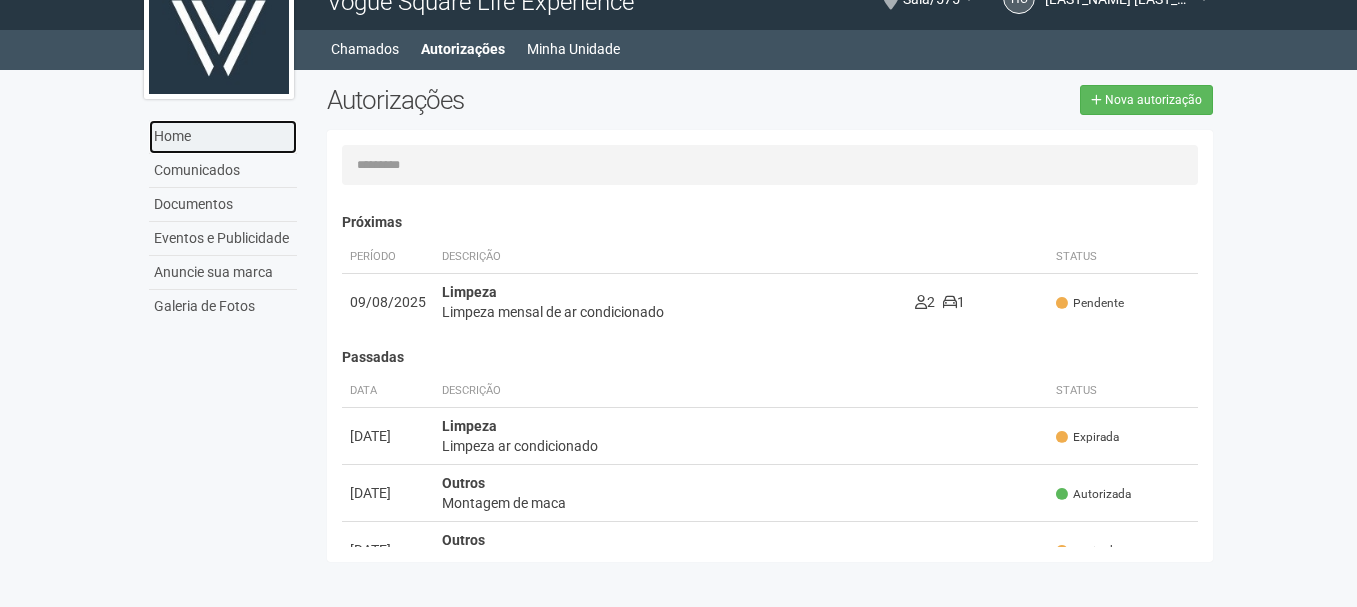 click on "Home" at bounding box center [223, 137] 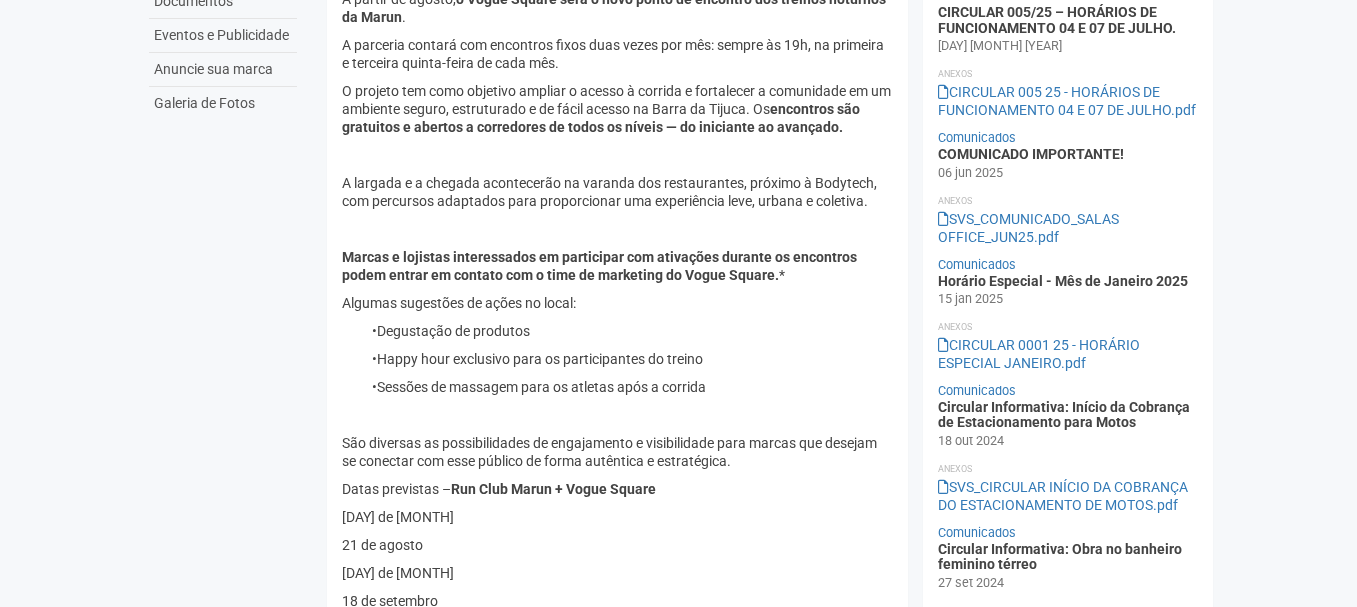 scroll, scrollTop: 100, scrollLeft: 0, axis: vertical 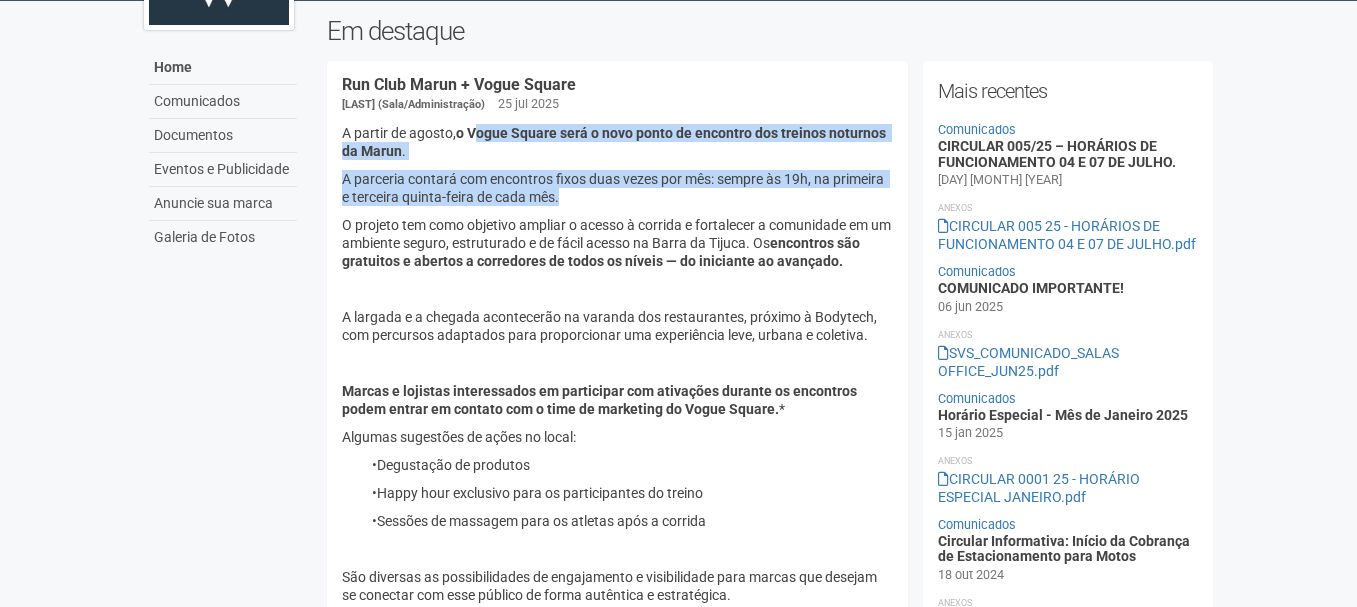 drag, startPoint x: 477, startPoint y: 135, endPoint x: 810, endPoint y: 197, distance: 338.7226 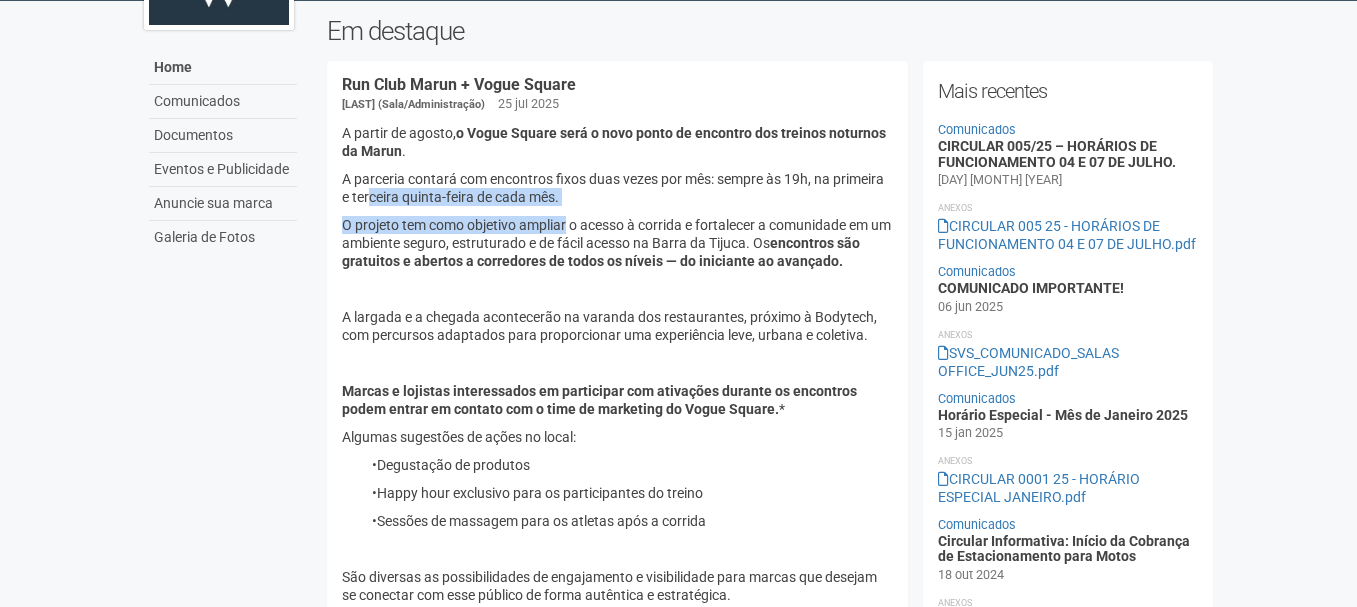 drag, startPoint x: 369, startPoint y: 194, endPoint x: 567, endPoint y: 232, distance: 201.6135 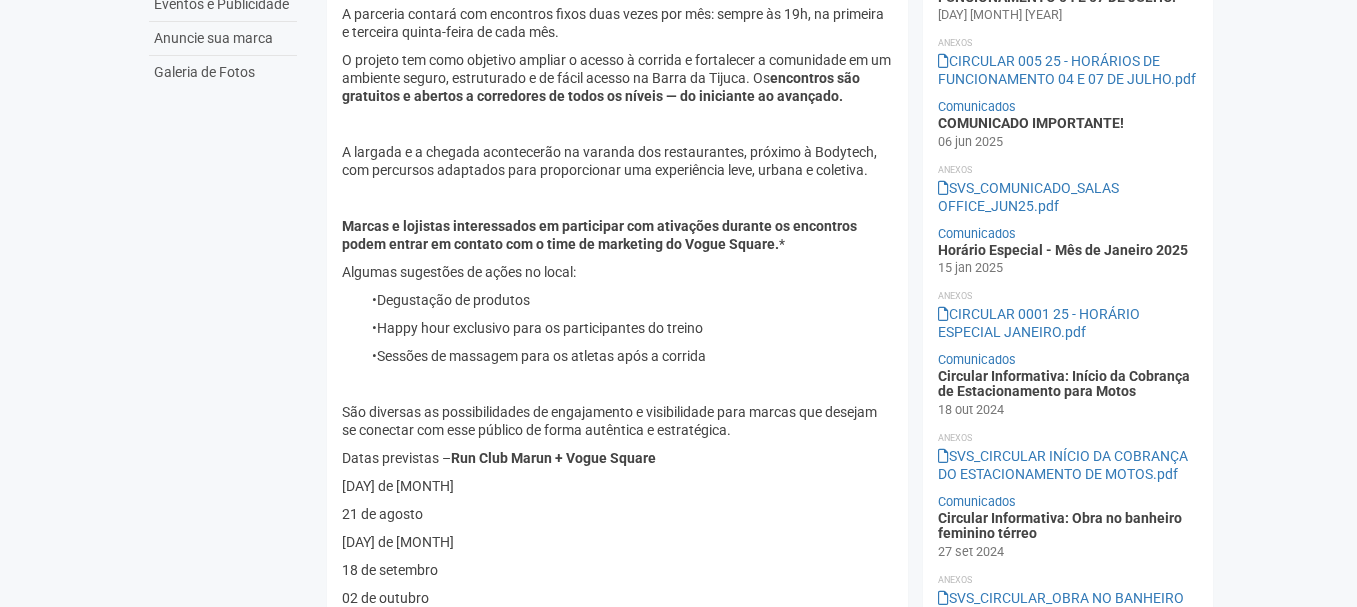scroll, scrollTop: 300, scrollLeft: 0, axis: vertical 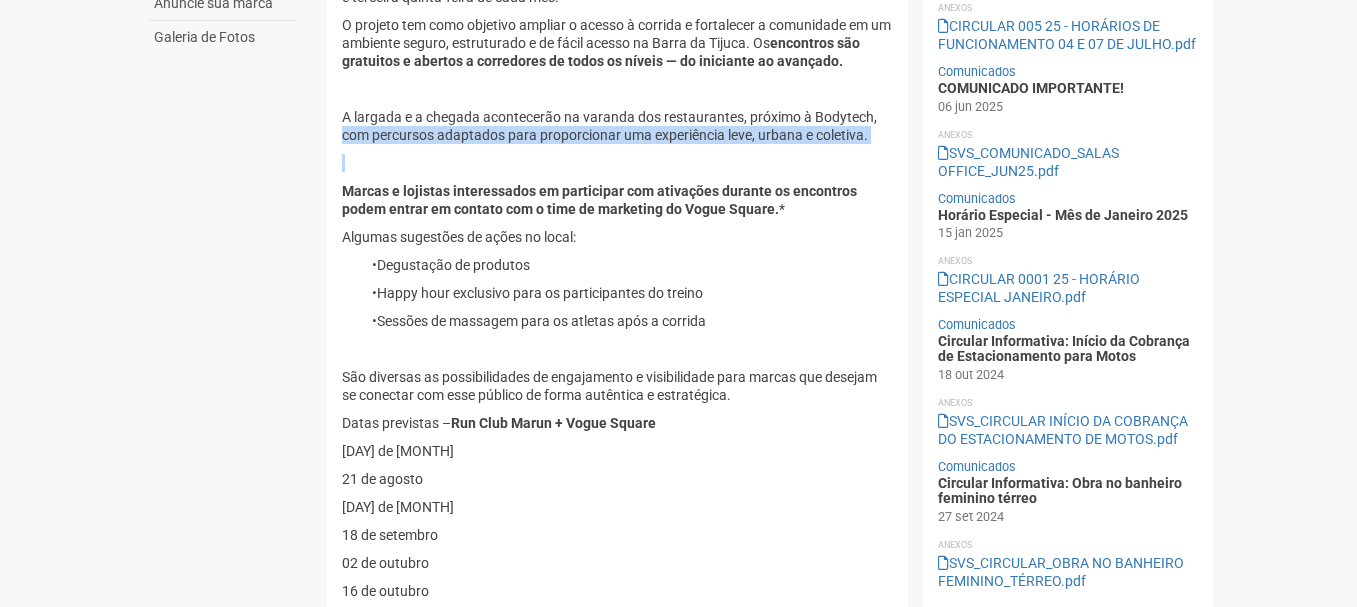drag, startPoint x: 343, startPoint y: 141, endPoint x: 860, endPoint y: 153, distance: 517.1392 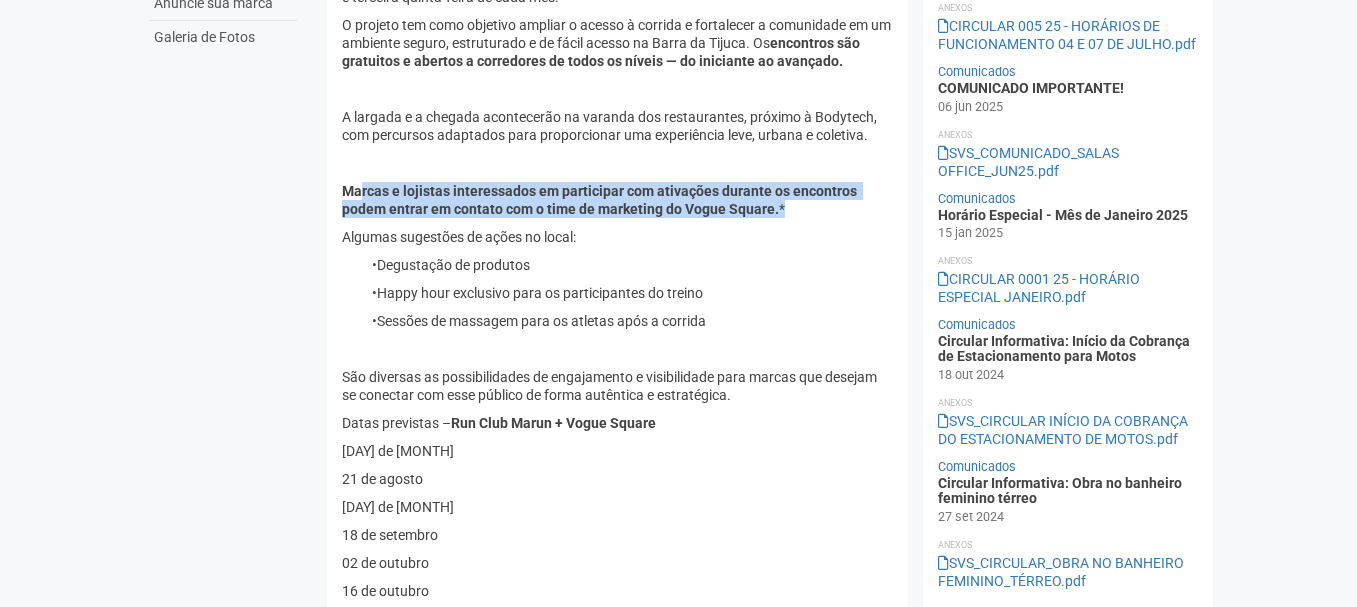drag, startPoint x: 358, startPoint y: 183, endPoint x: 793, endPoint y: 207, distance: 435.66156 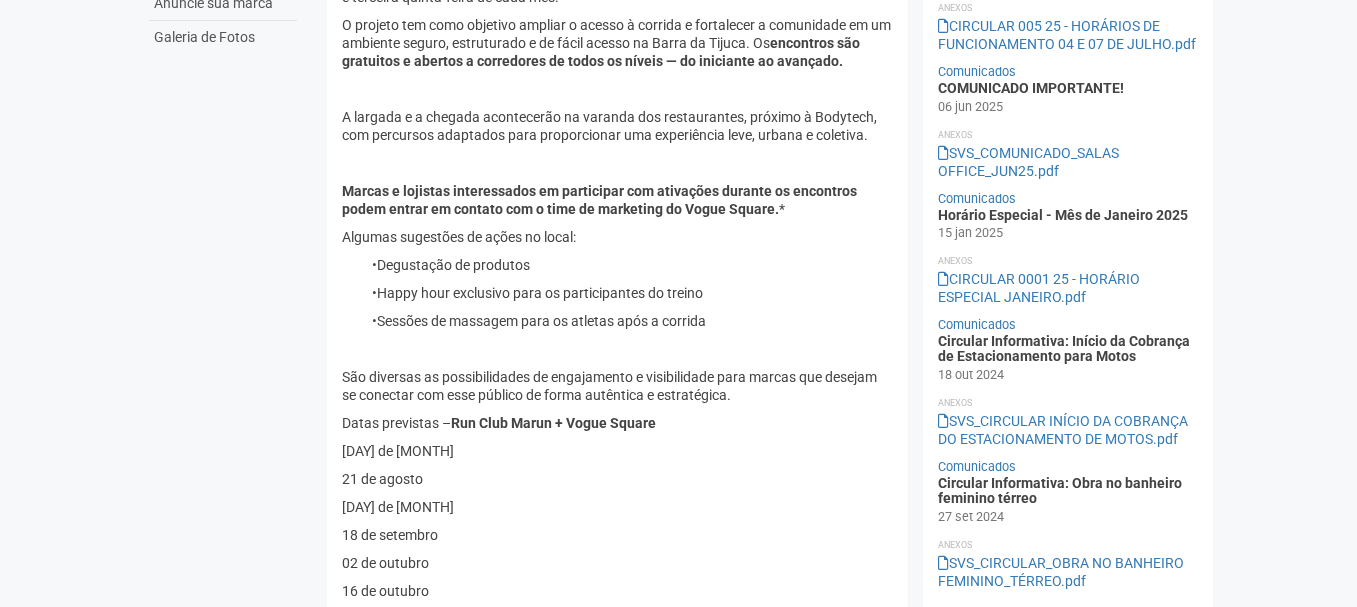 click on "Algumas sugestões de ações no local:" at bounding box center (617, 237) 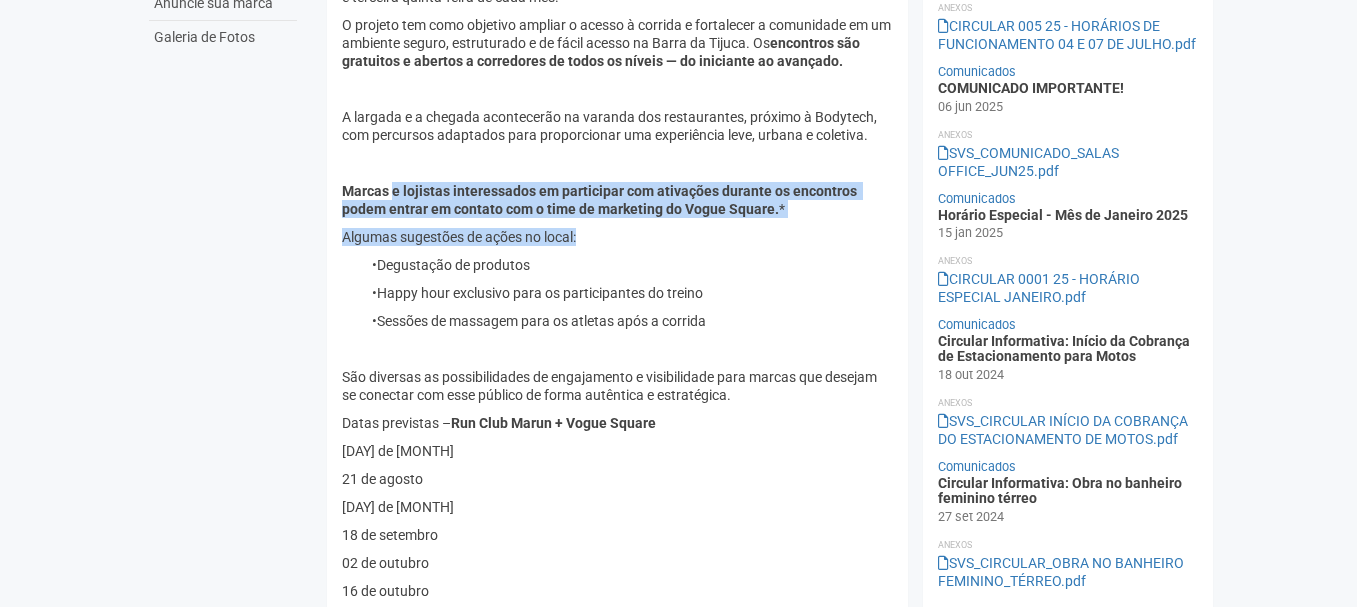 drag, startPoint x: 420, startPoint y: 197, endPoint x: 774, endPoint y: 237, distance: 356.25272 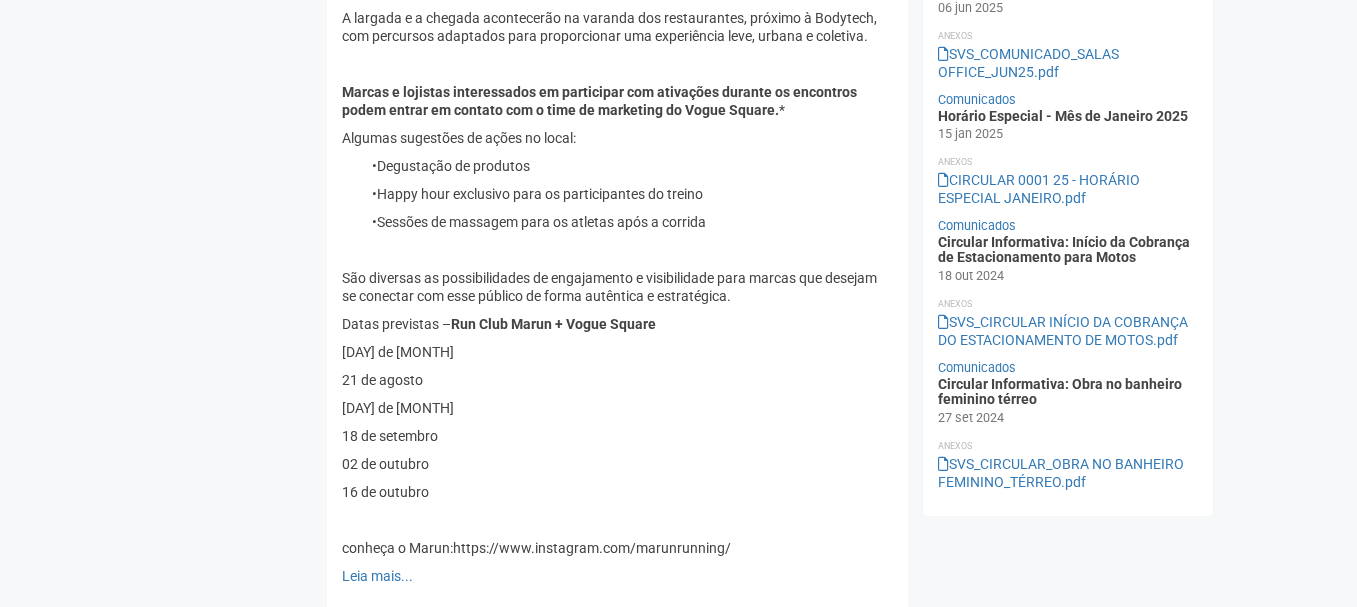 scroll, scrollTop: 400, scrollLeft: 0, axis: vertical 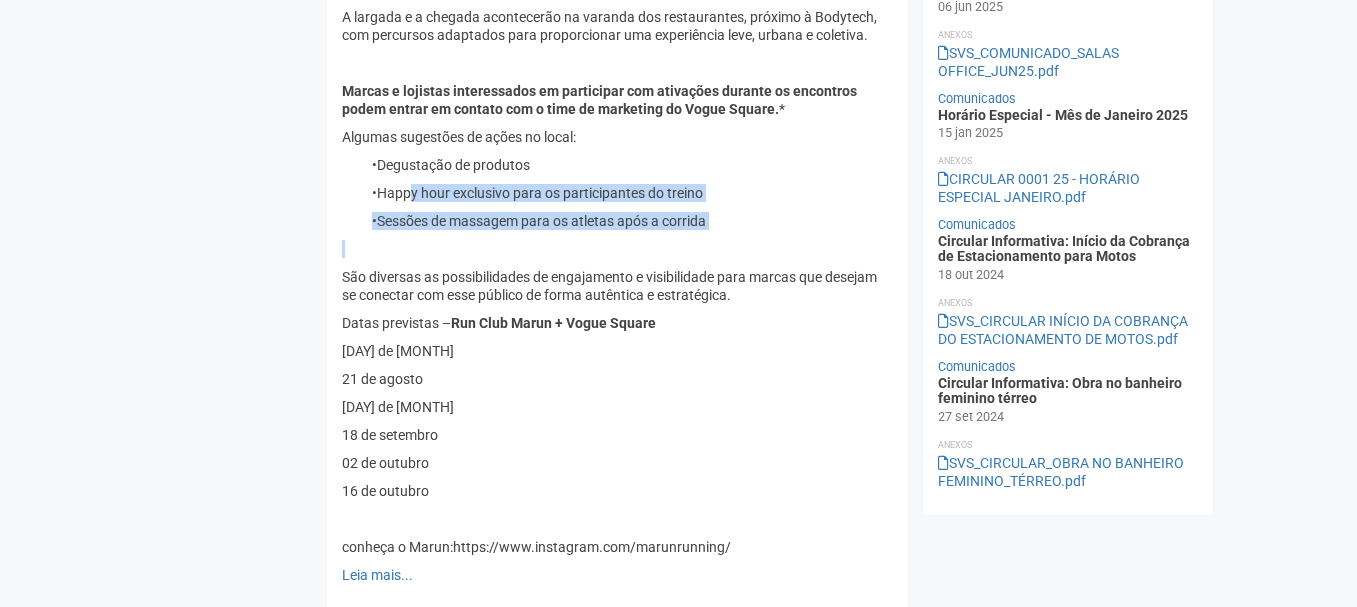 drag, startPoint x: 424, startPoint y: 196, endPoint x: 689, endPoint y: 241, distance: 268.7936 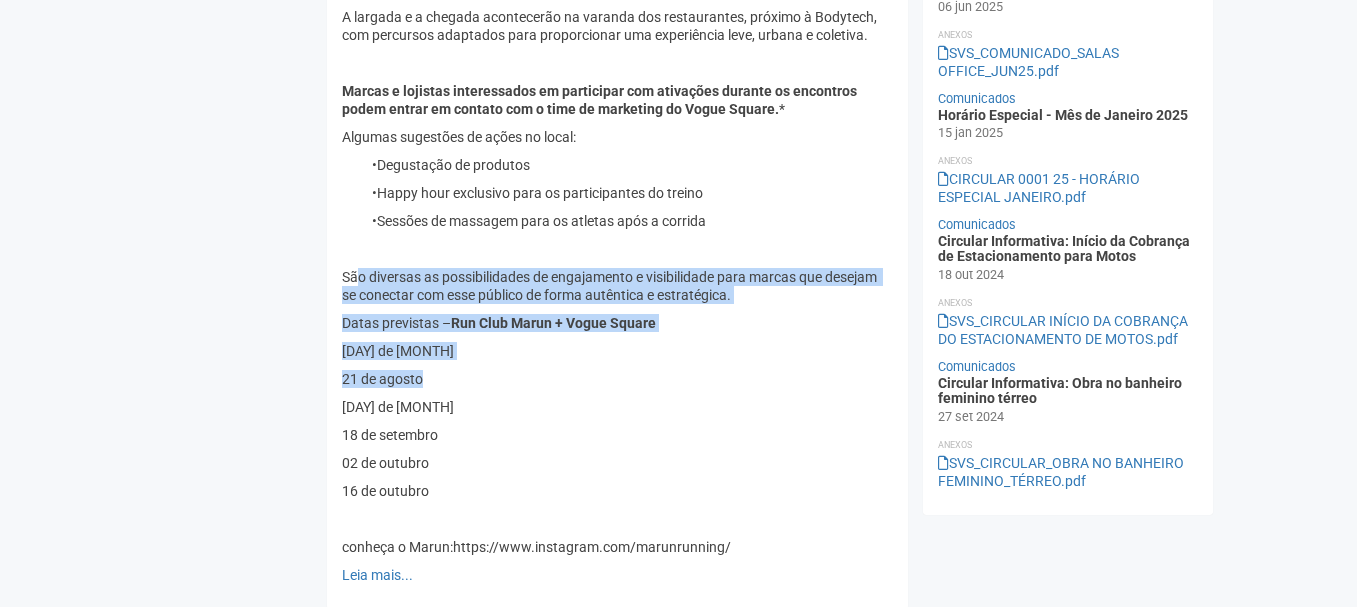 drag, startPoint x: 357, startPoint y: 274, endPoint x: 666, endPoint y: 360, distance: 320.74445 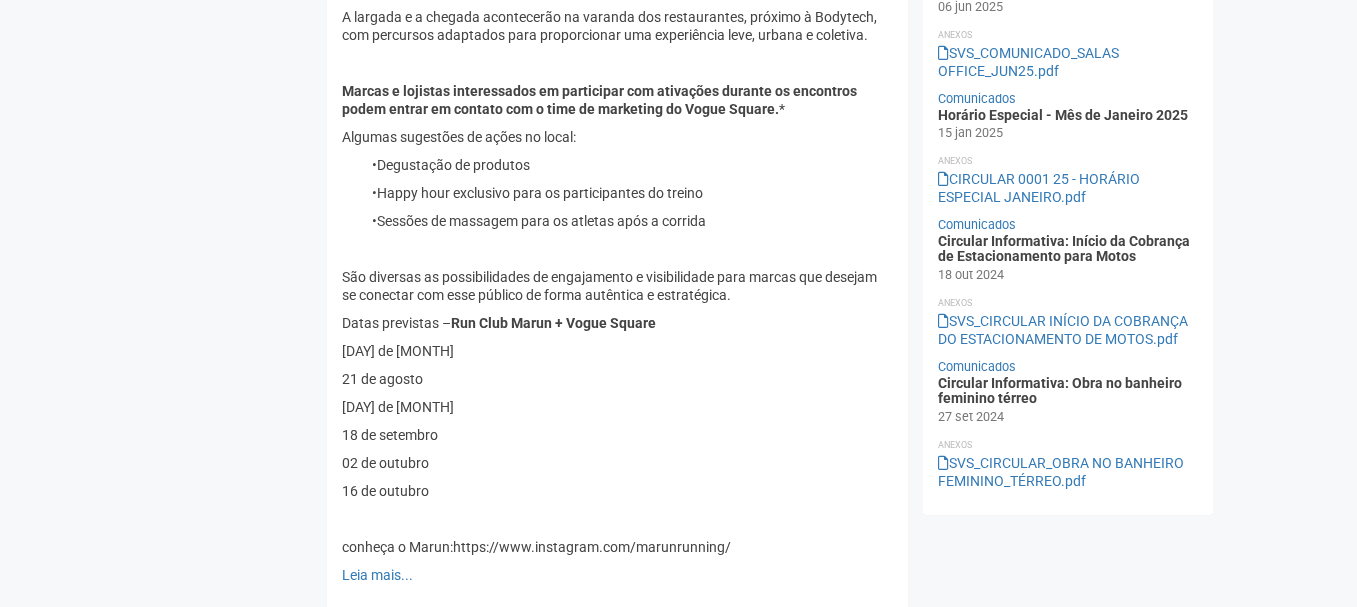 scroll, scrollTop: 500, scrollLeft: 0, axis: vertical 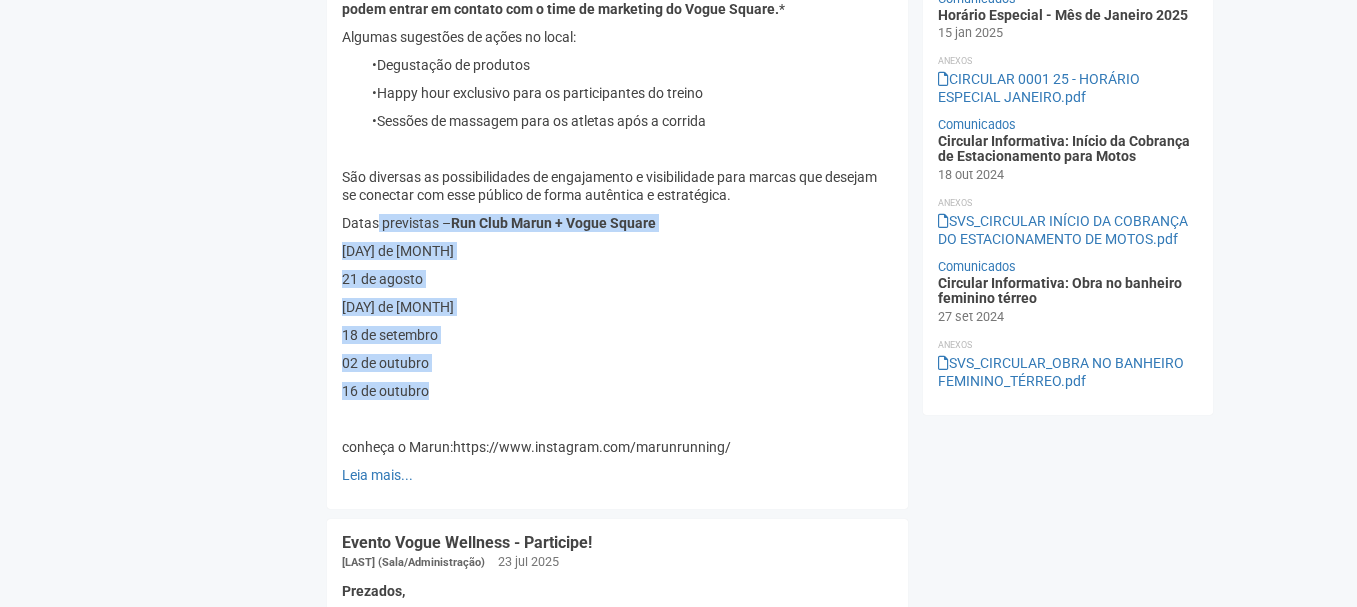drag, startPoint x: 378, startPoint y: 223, endPoint x: 530, endPoint y: 375, distance: 214.96046 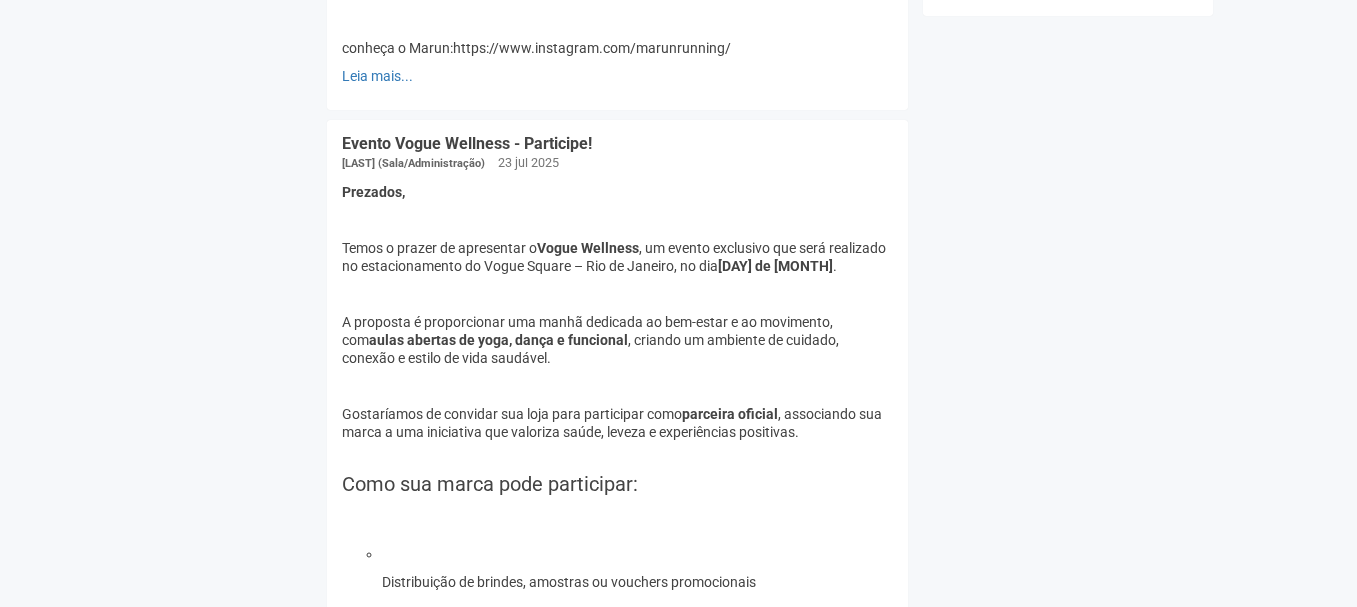 scroll, scrollTop: 900, scrollLeft: 0, axis: vertical 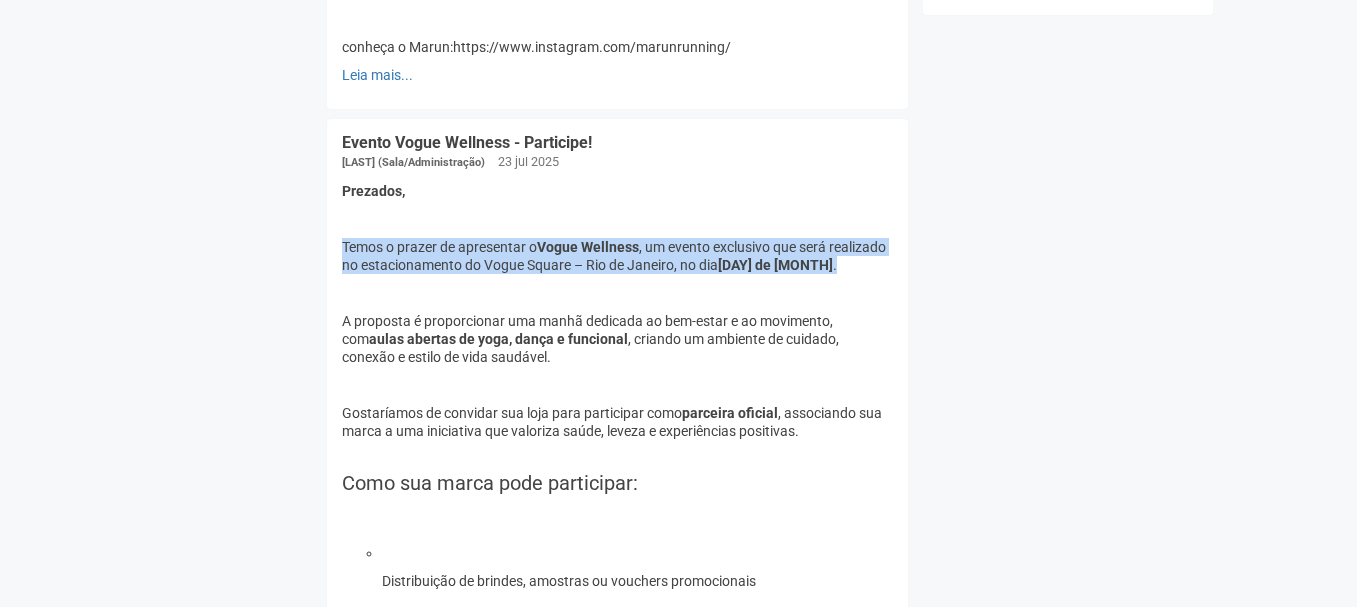 drag, startPoint x: 341, startPoint y: 242, endPoint x: 881, endPoint y: 278, distance: 541.19867 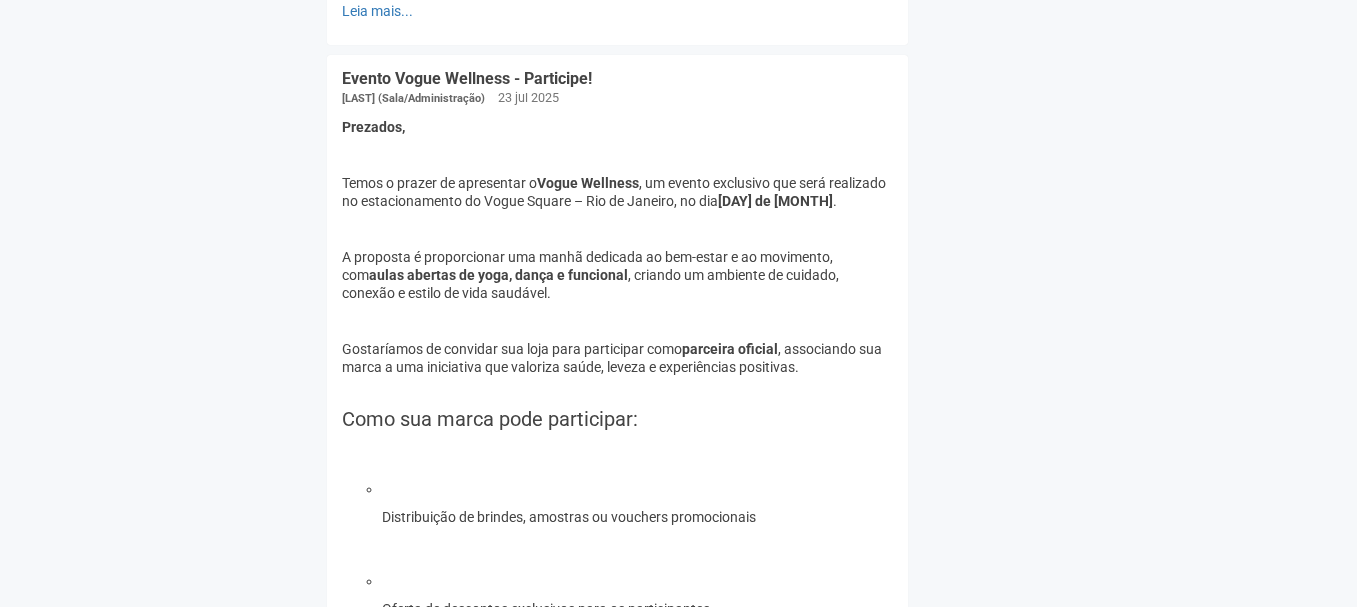 scroll, scrollTop: 1000, scrollLeft: 0, axis: vertical 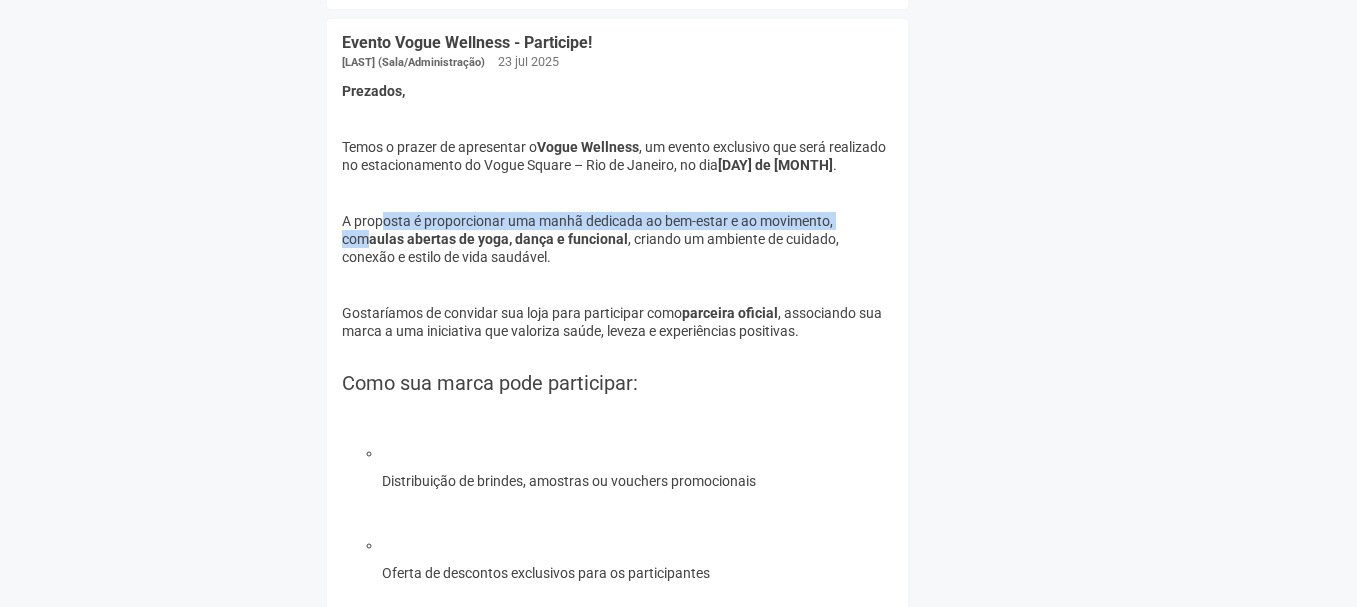 drag, startPoint x: 385, startPoint y: 217, endPoint x: 860, endPoint y: 207, distance: 475.10526 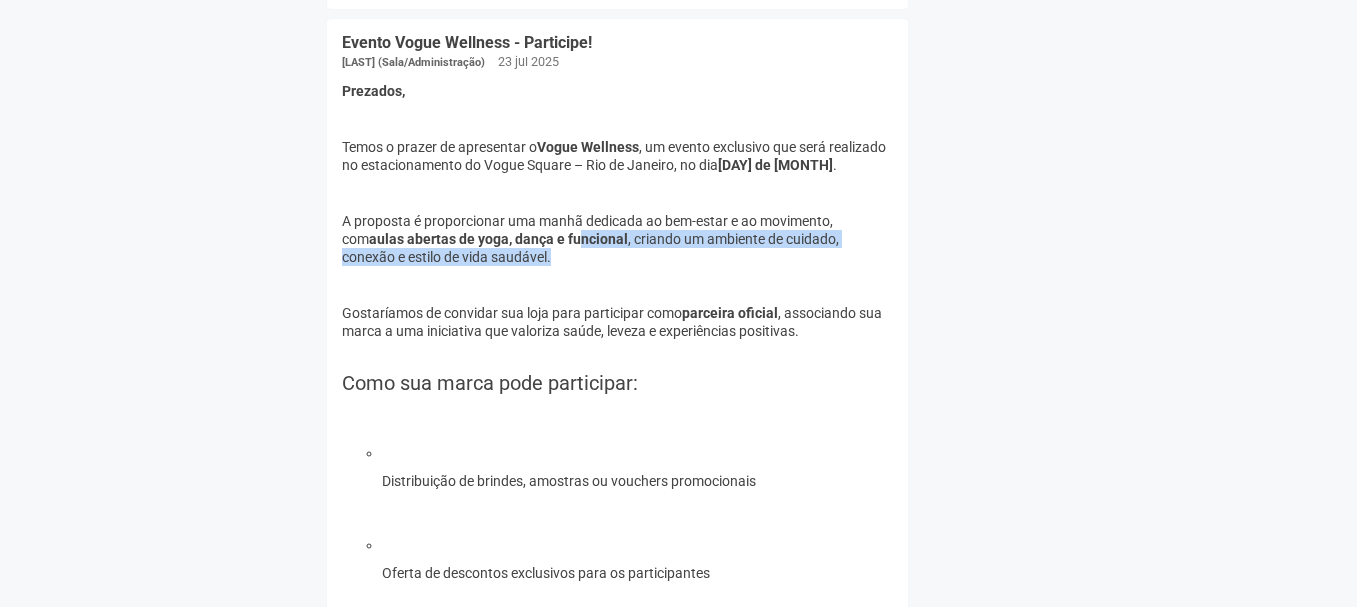 drag, startPoint x: 552, startPoint y: 241, endPoint x: 744, endPoint y: 266, distance: 193.62076 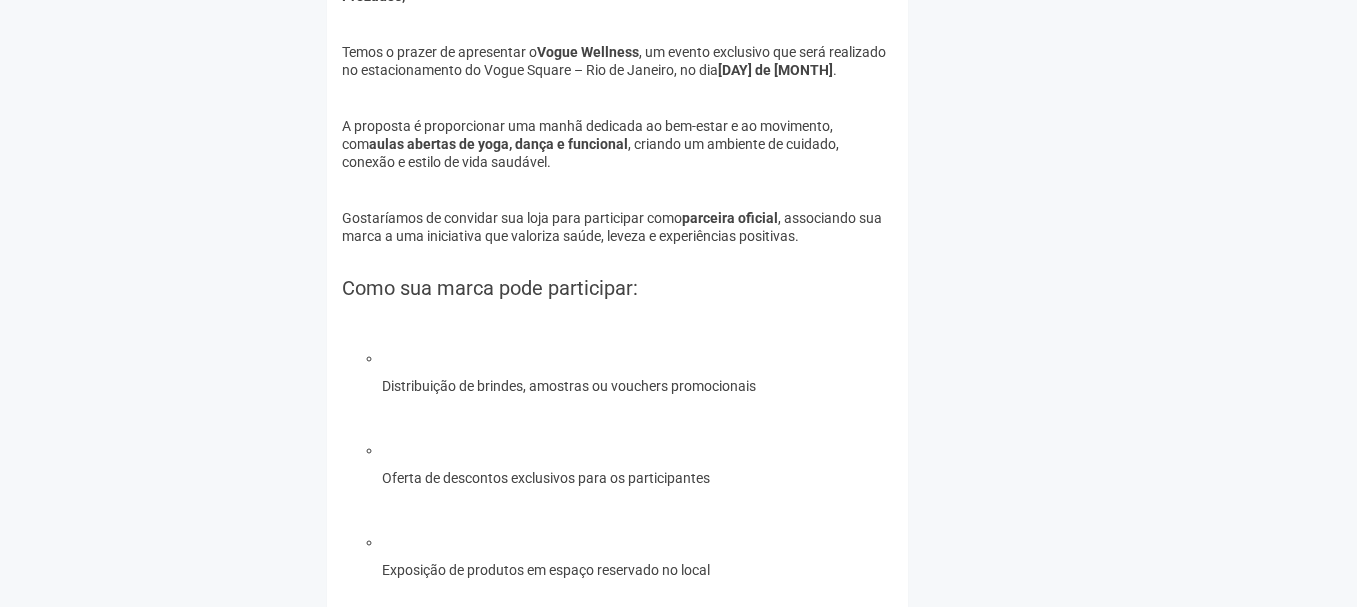 scroll, scrollTop: 1100, scrollLeft: 0, axis: vertical 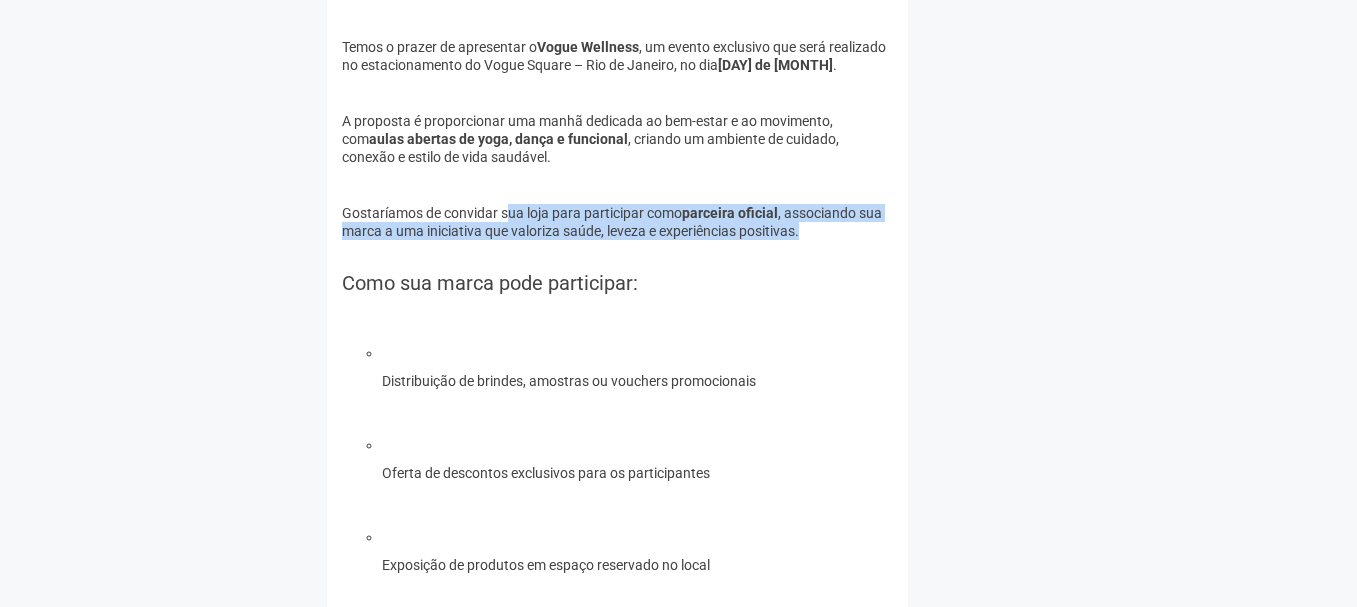 drag, startPoint x: 511, startPoint y: 216, endPoint x: 861, endPoint y: 233, distance: 350.41263 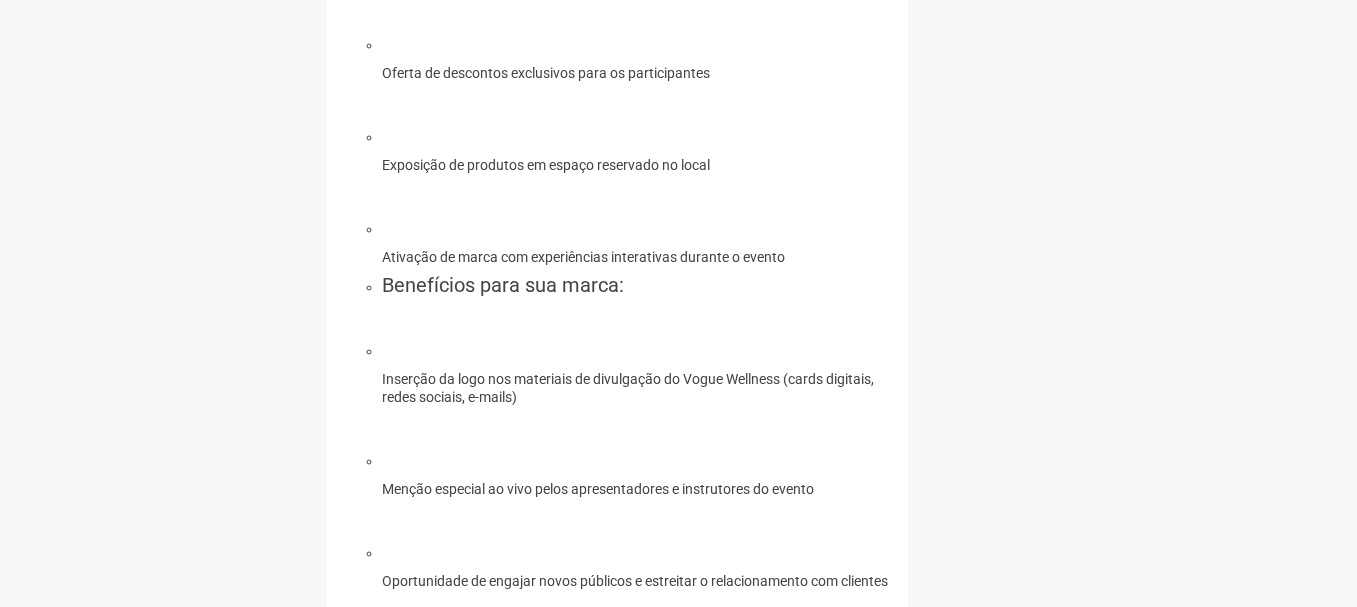 scroll, scrollTop: 1600, scrollLeft: 0, axis: vertical 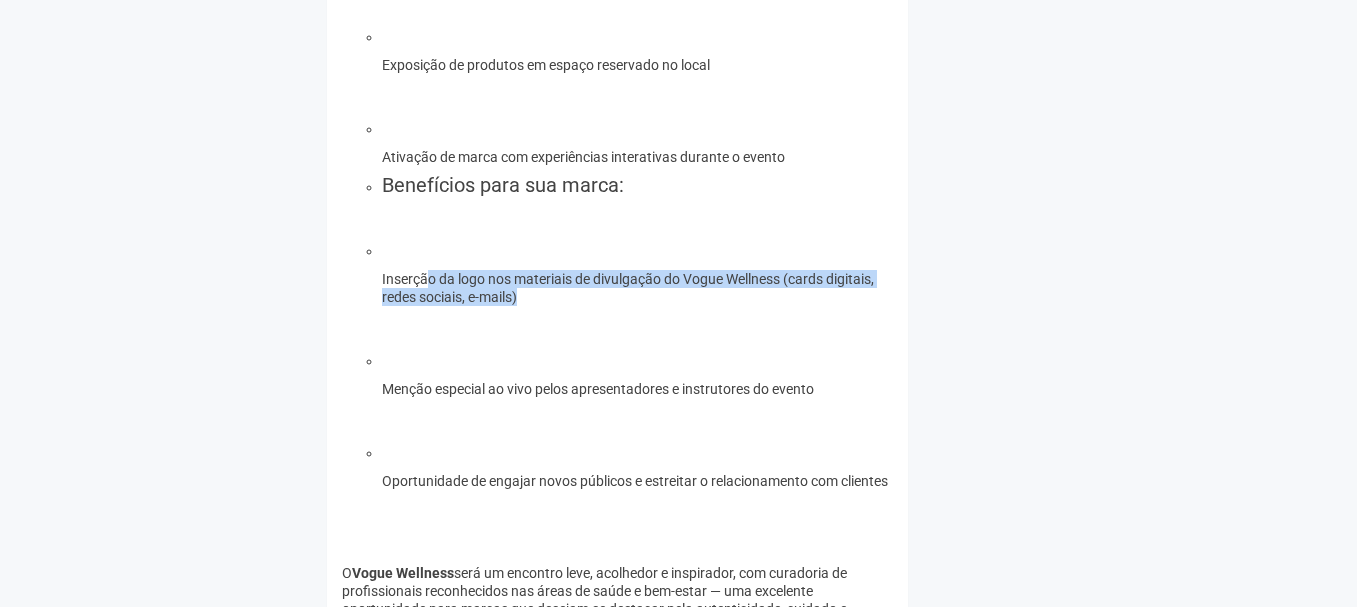 drag, startPoint x: 424, startPoint y: 271, endPoint x: 774, endPoint y: 302, distance: 351.37018 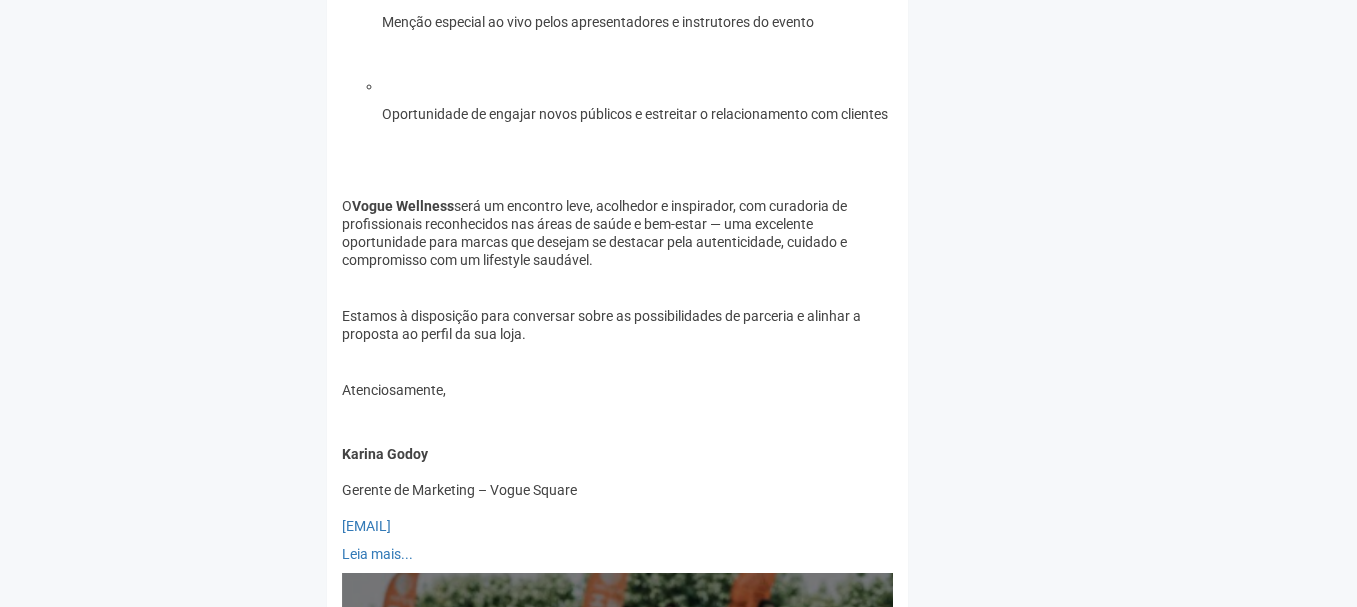 scroll, scrollTop: 2100, scrollLeft: 0, axis: vertical 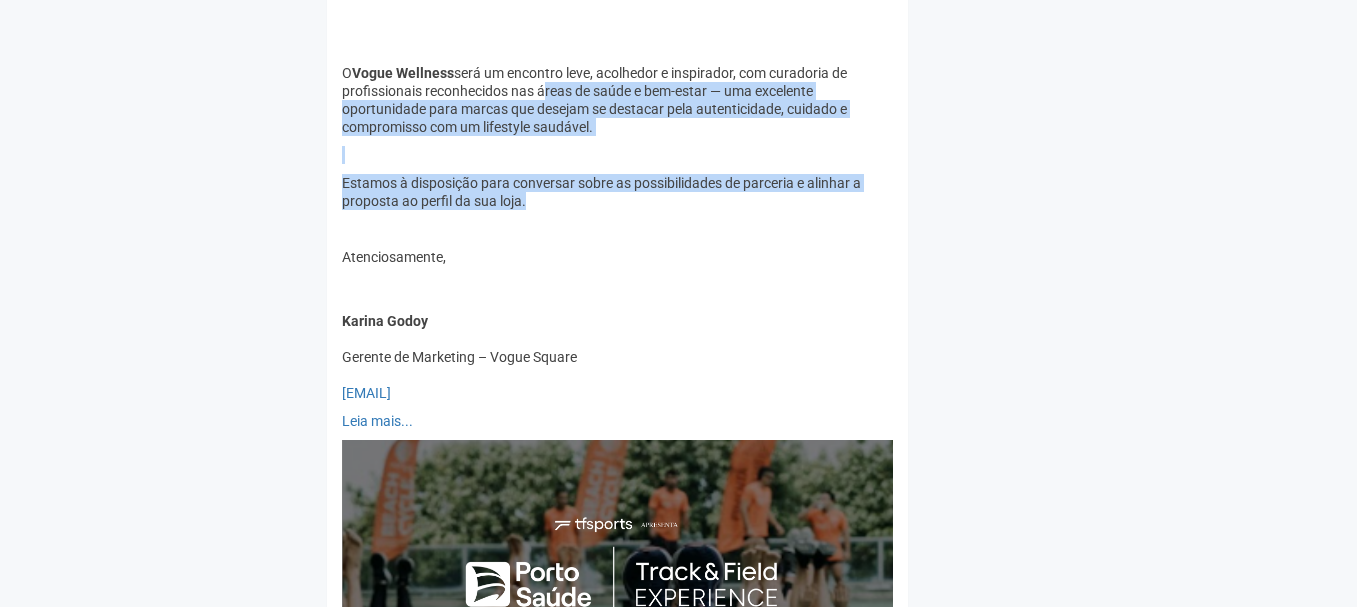 drag, startPoint x: 542, startPoint y: 111, endPoint x: 566, endPoint y: 227, distance: 118.45674 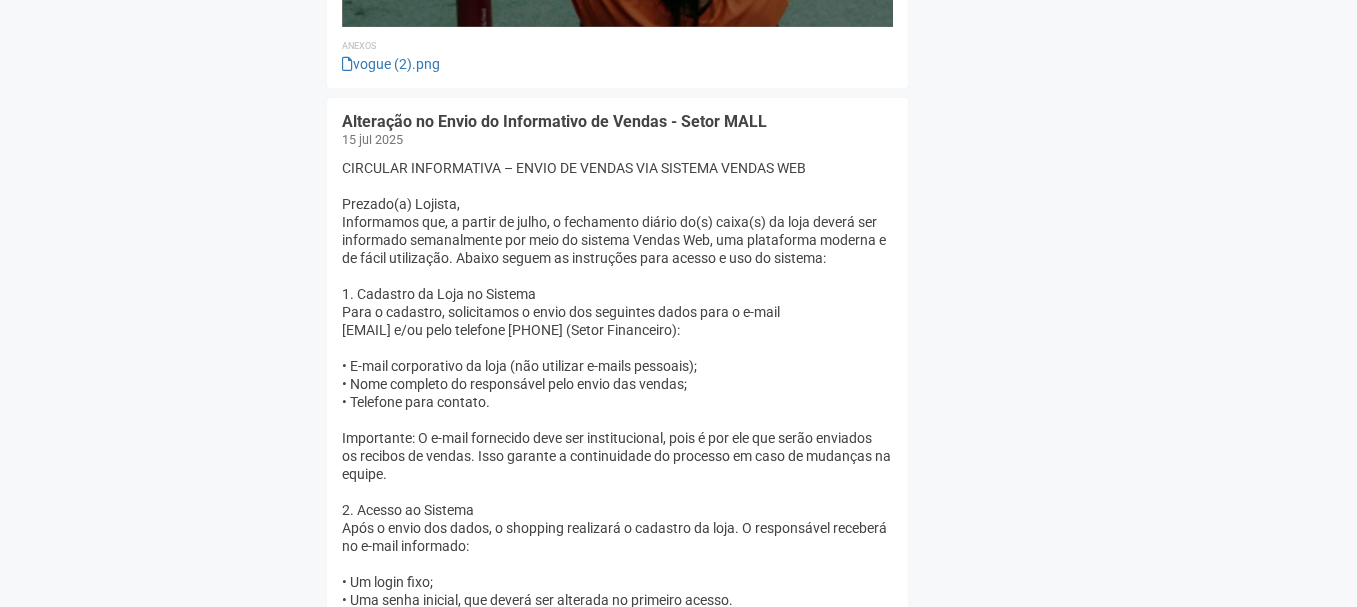 scroll, scrollTop: 3100, scrollLeft: 0, axis: vertical 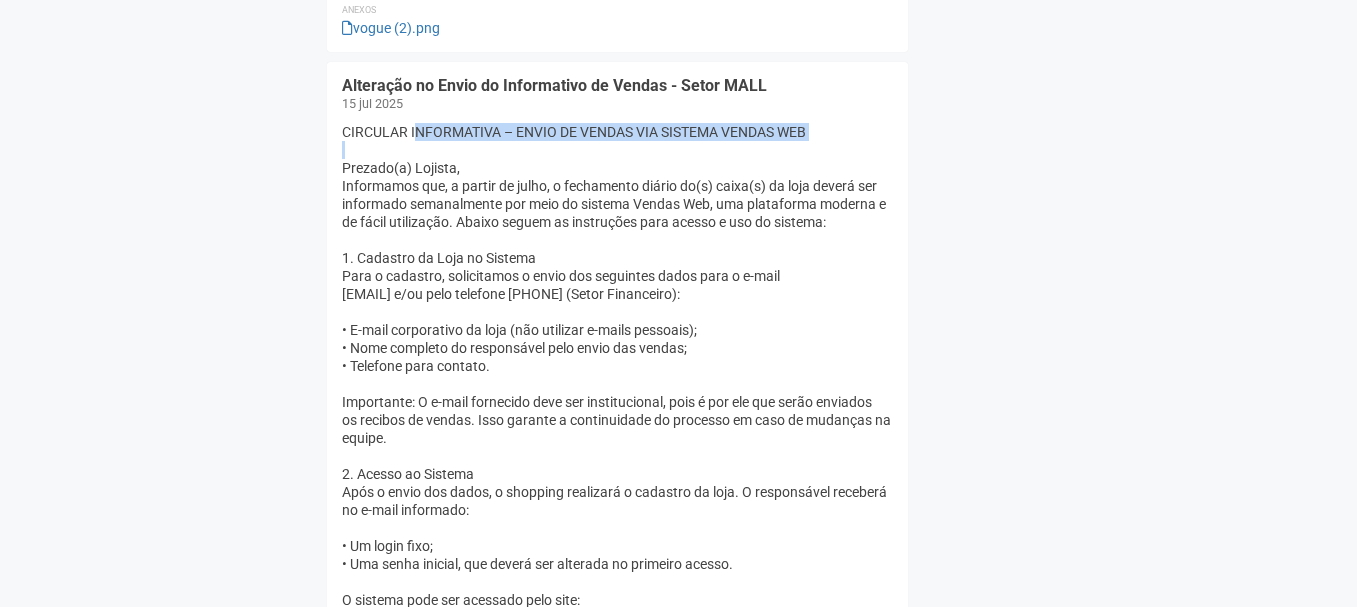 drag, startPoint x: 415, startPoint y: 150, endPoint x: 803, endPoint y: 166, distance: 388.32974 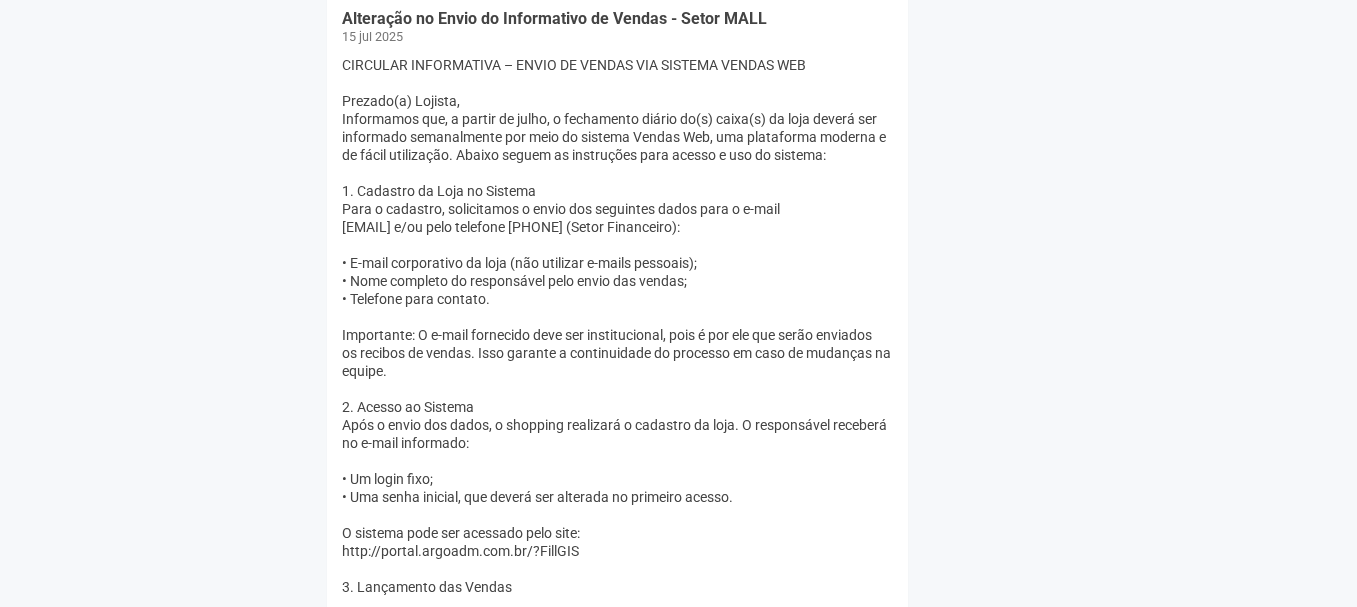 scroll, scrollTop: 3200, scrollLeft: 0, axis: vertical 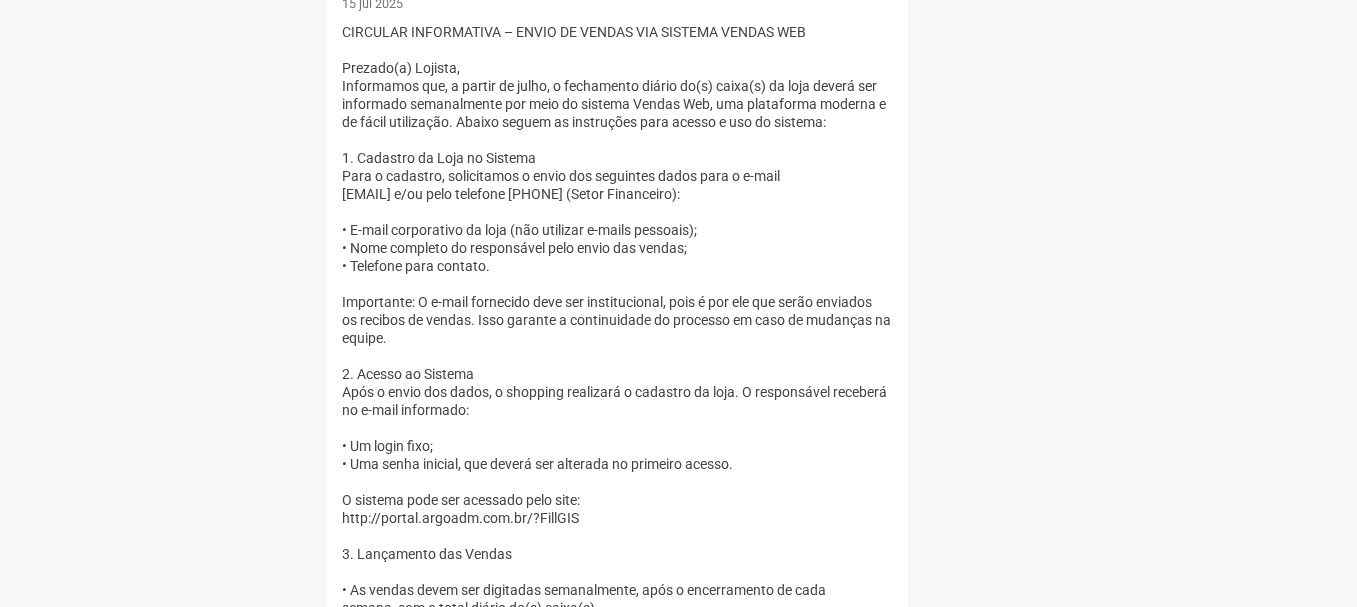 drag, startPoint x: 356, startPoint y: 96, endPoint x: 555, endPoint y: 136, distance: 202.9803 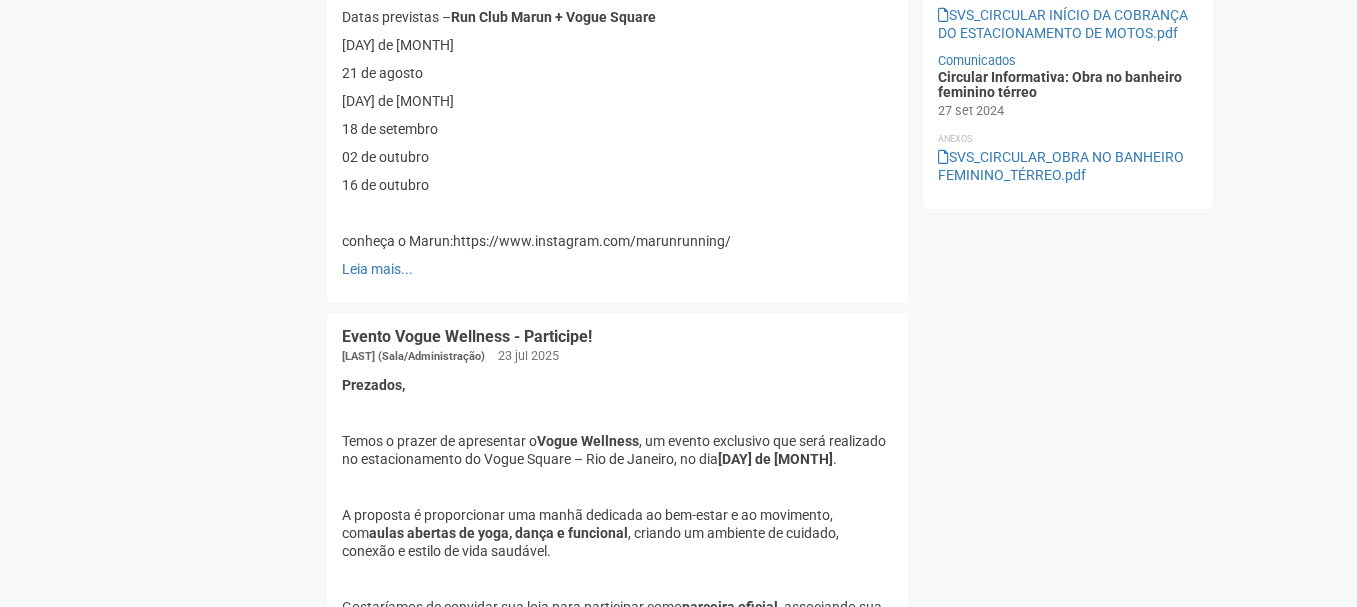 scroll, scrollTop: 700, scrollLeft: 0, axis: vertical 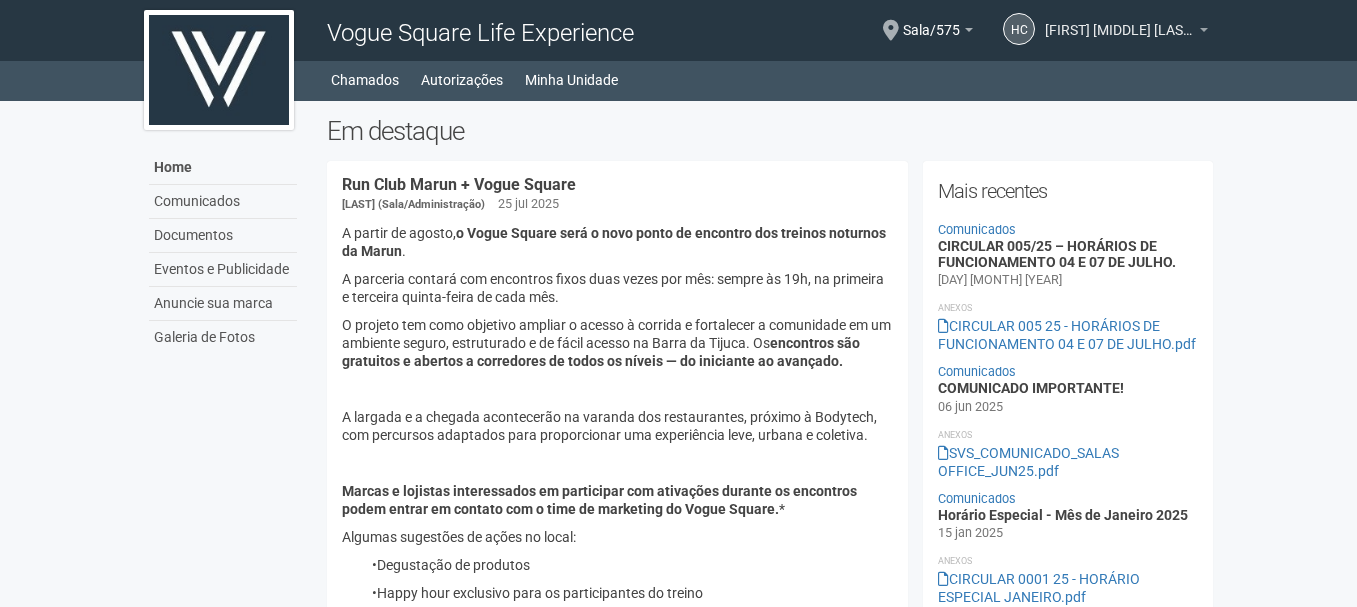 click on "[FIRST] [MIDDLE] [LAST] [LAST]" at bounding box center [1120, 20] 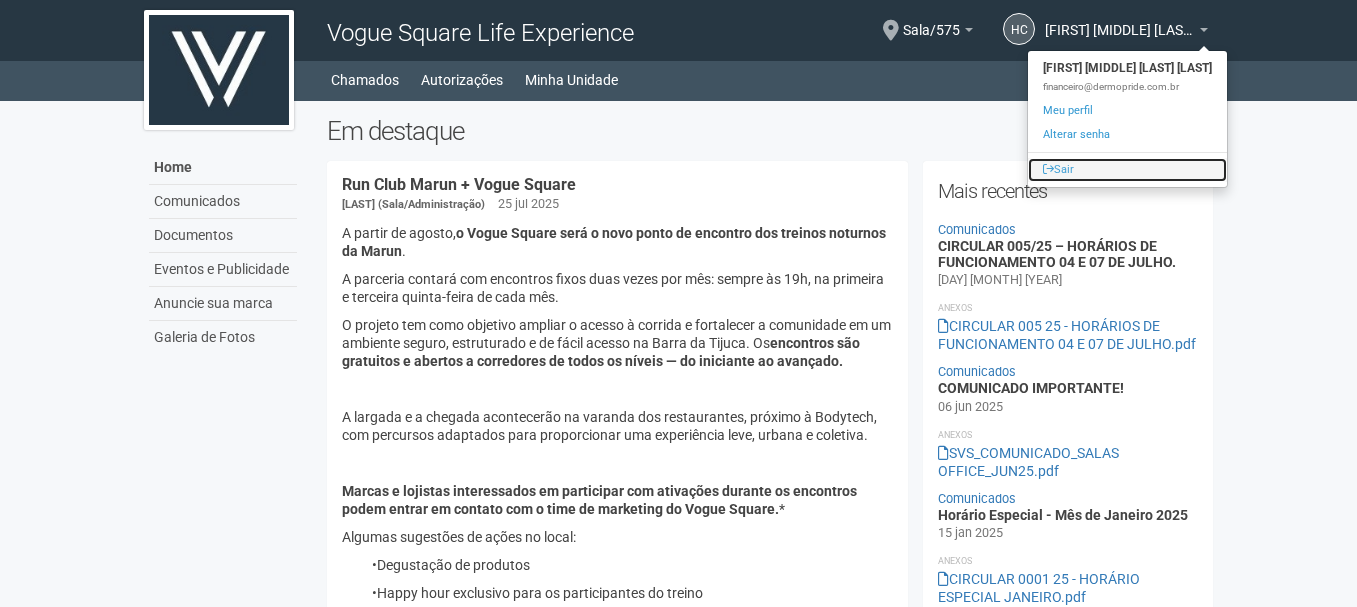 click on "Sair" at bounding box center (1127, 170) 